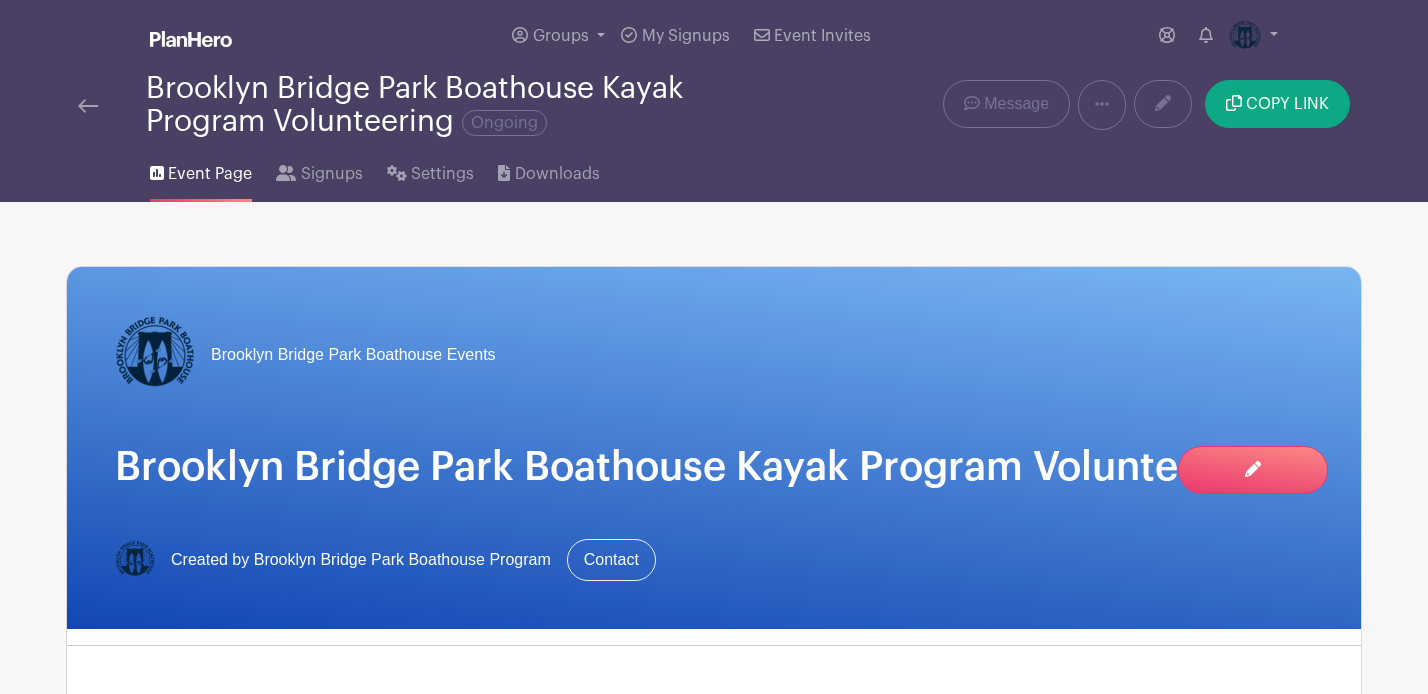 scroll, scrollTop: 0, scrollLeft: 0, axis: both 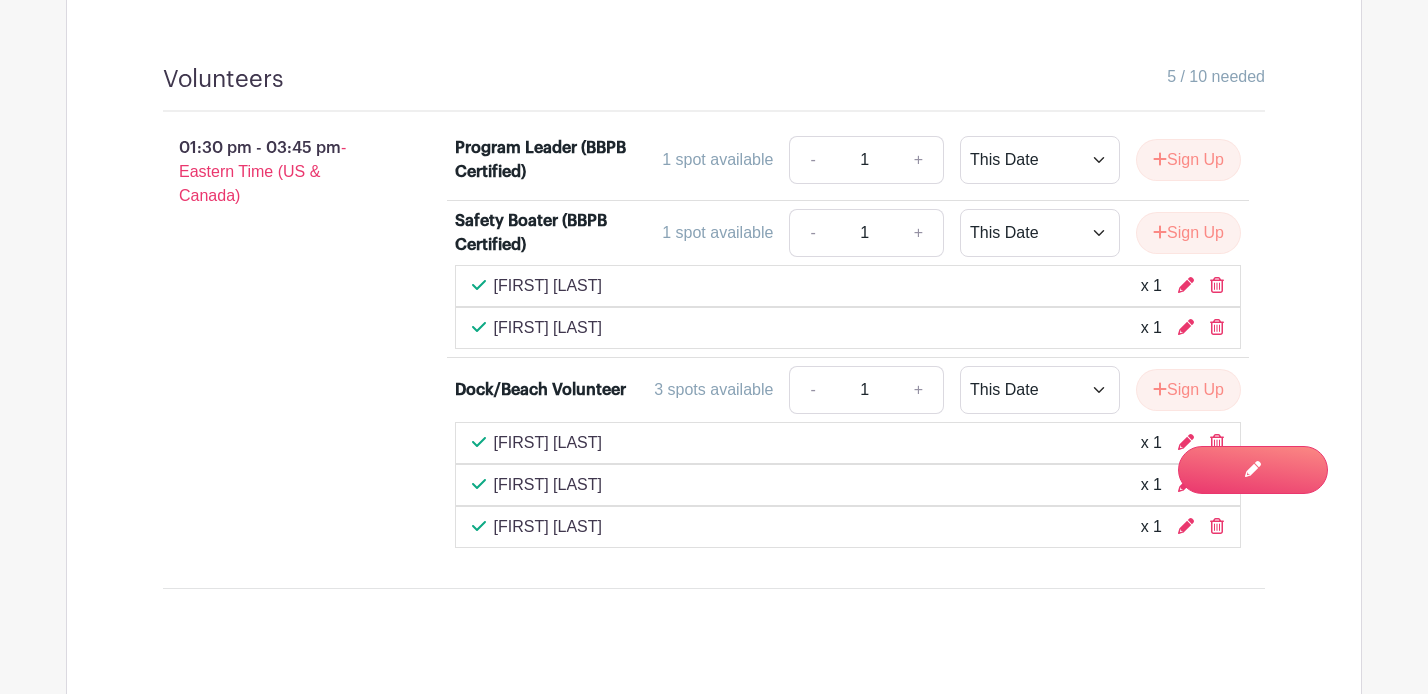 drag, startPoint x: 537, startPoint y: 444, endPoint x: 492, endPoint y: 444, distance: 45 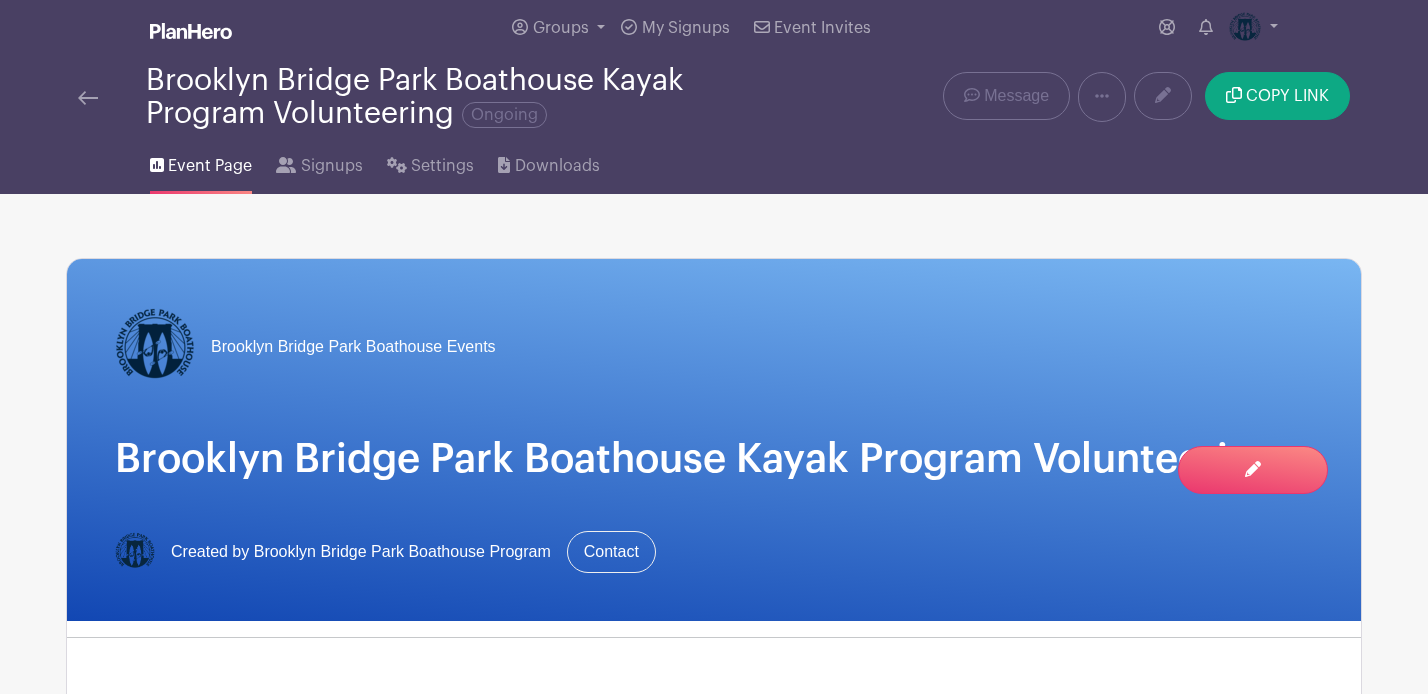 scroll, scrollTop: 0, scrollLeft: 0, axis: both 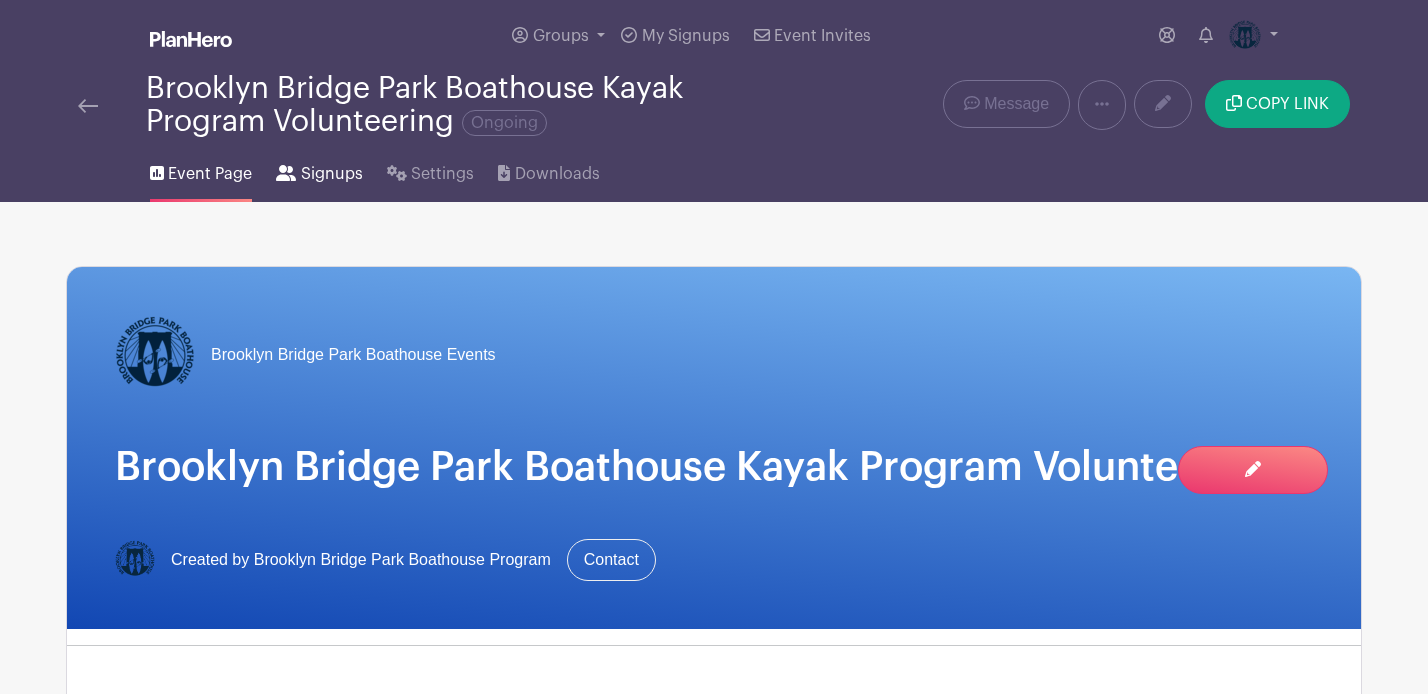 click on "Signups" at bounding box center [332, 174] 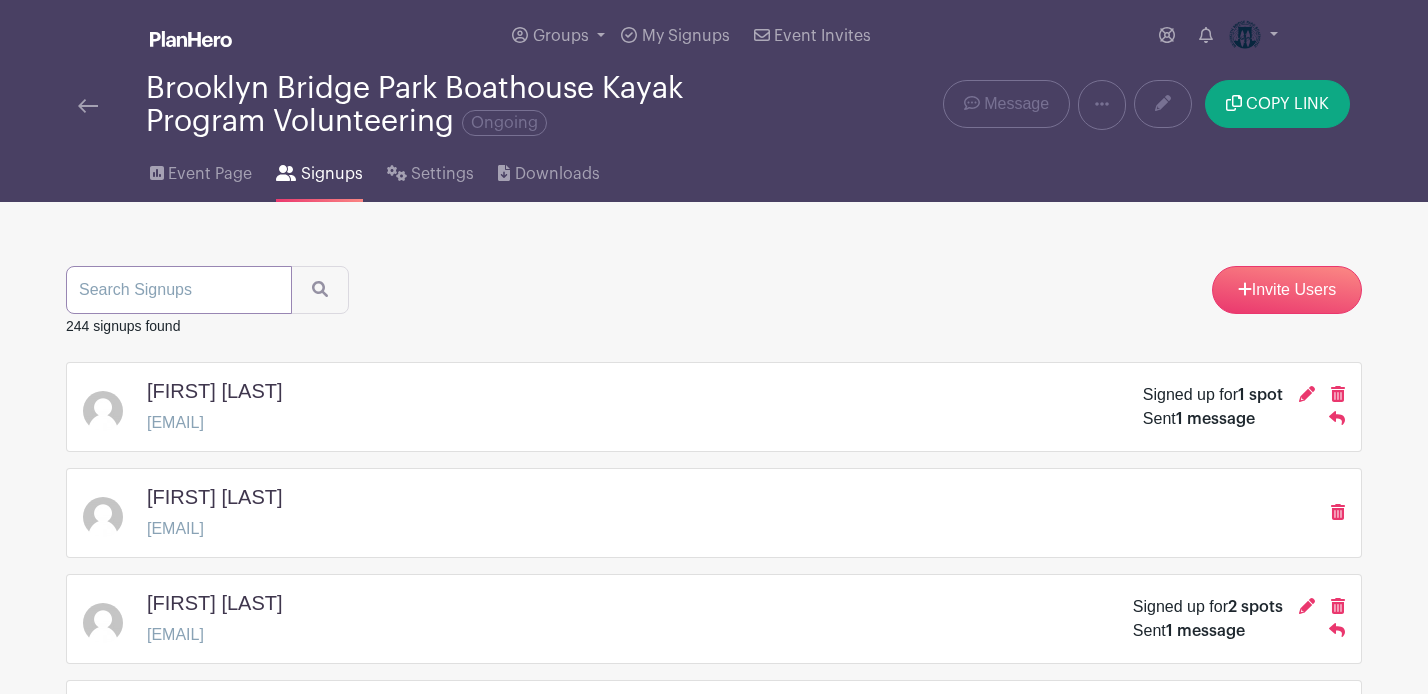 click at bounding box center [179, 290] 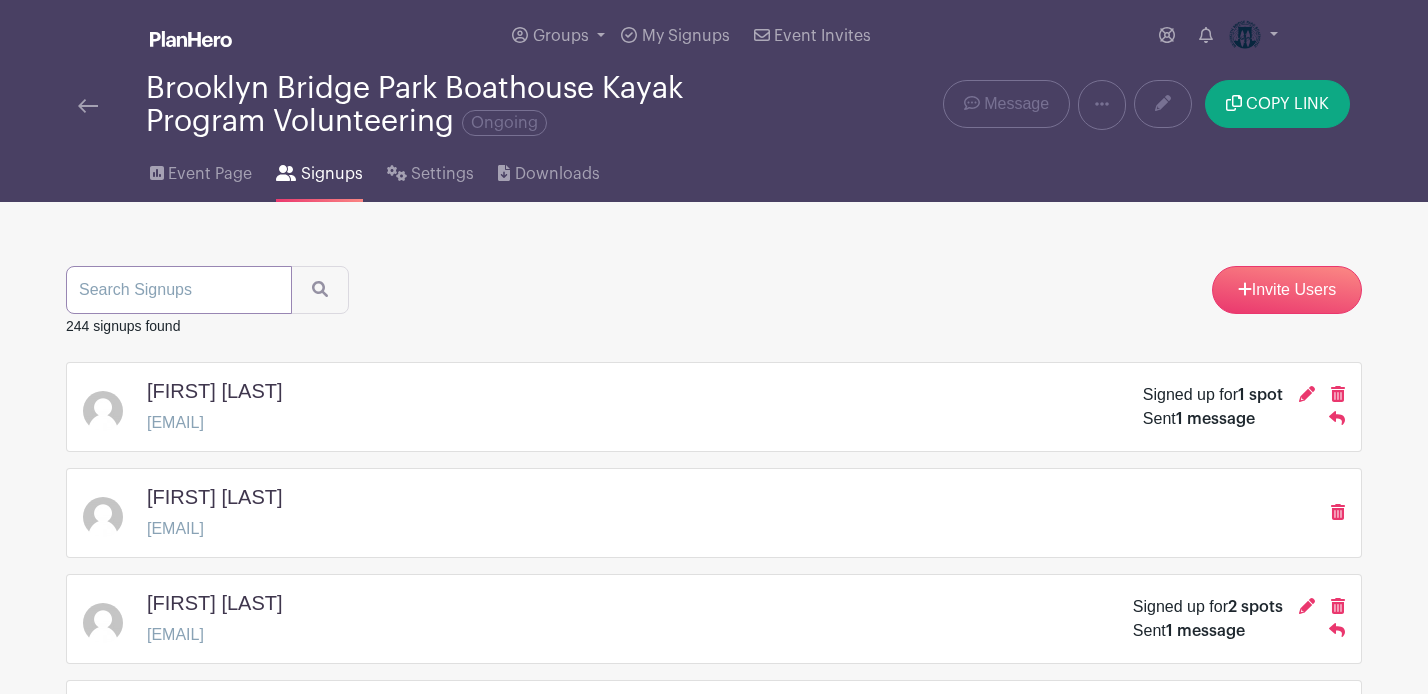 paste on "[FIRST]" 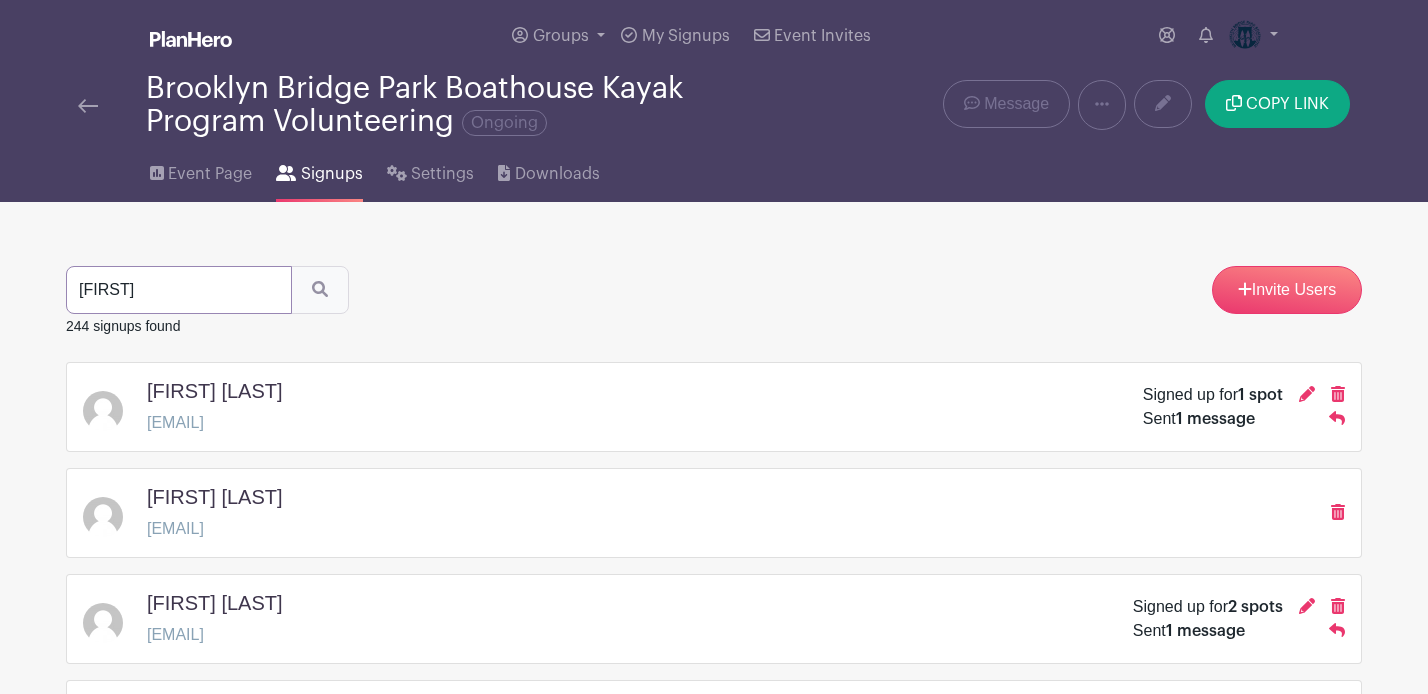 type on "[FIRST]" 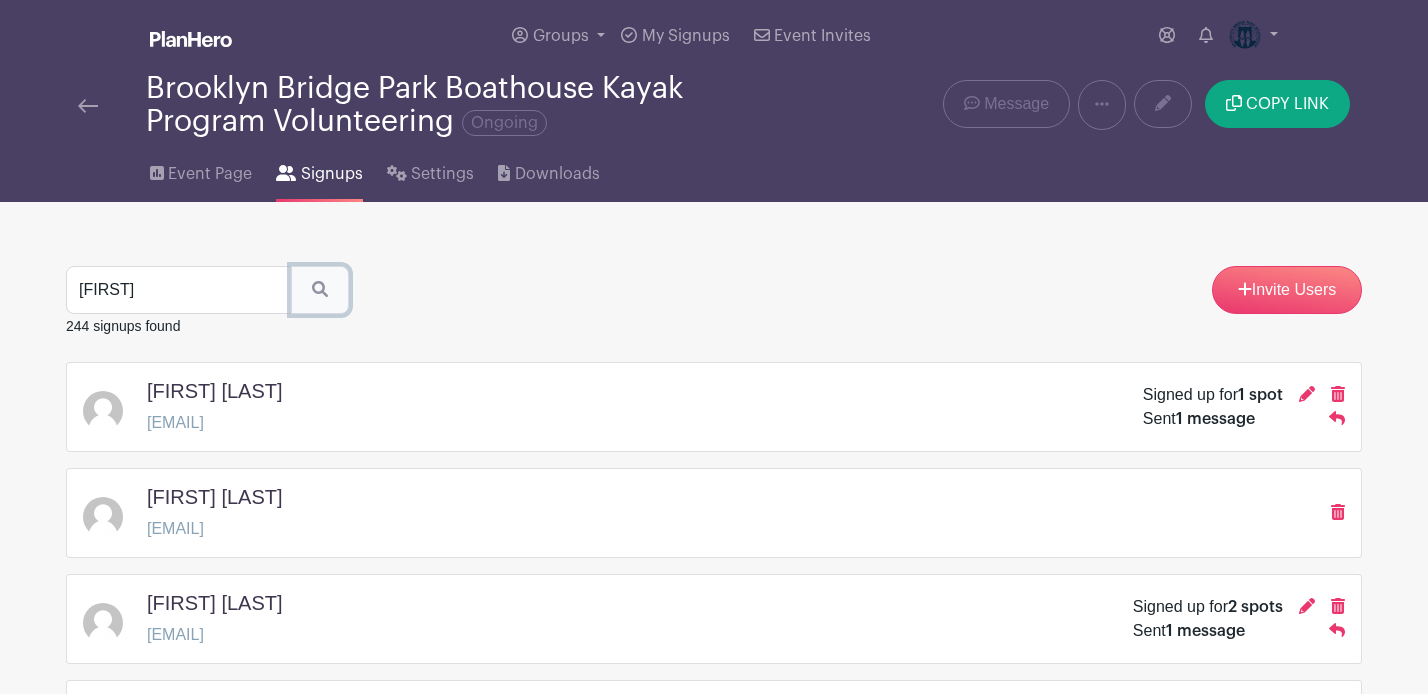 click 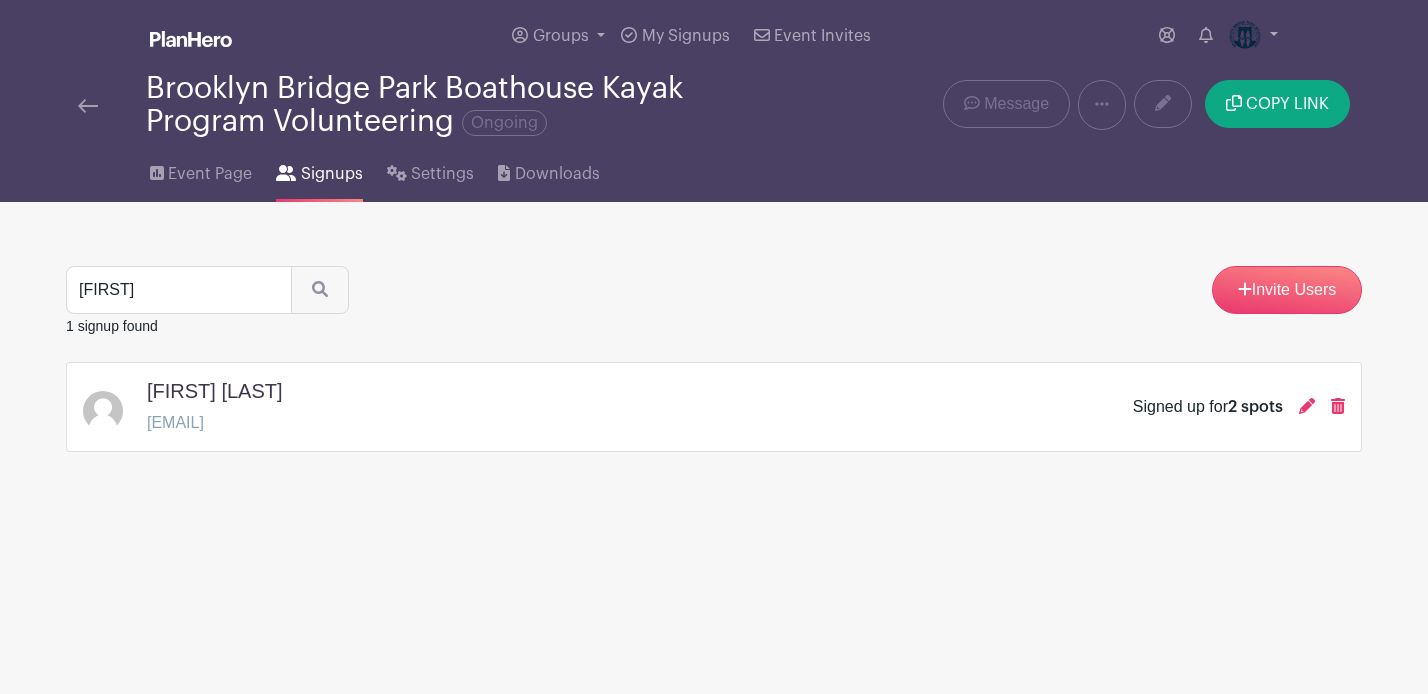 click on "[FIRST] [LAST]
[EMAIL]
Signed up for
2 spots" at bounding box center [714, 407] 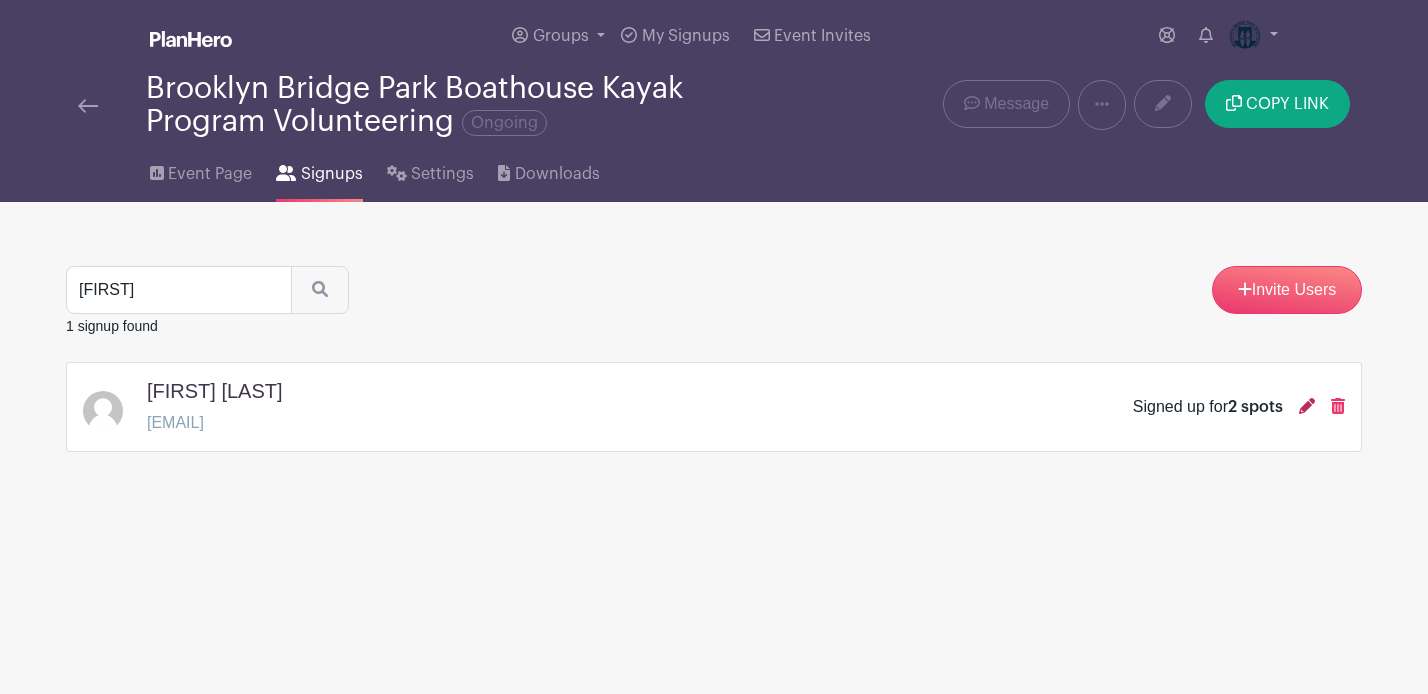 click 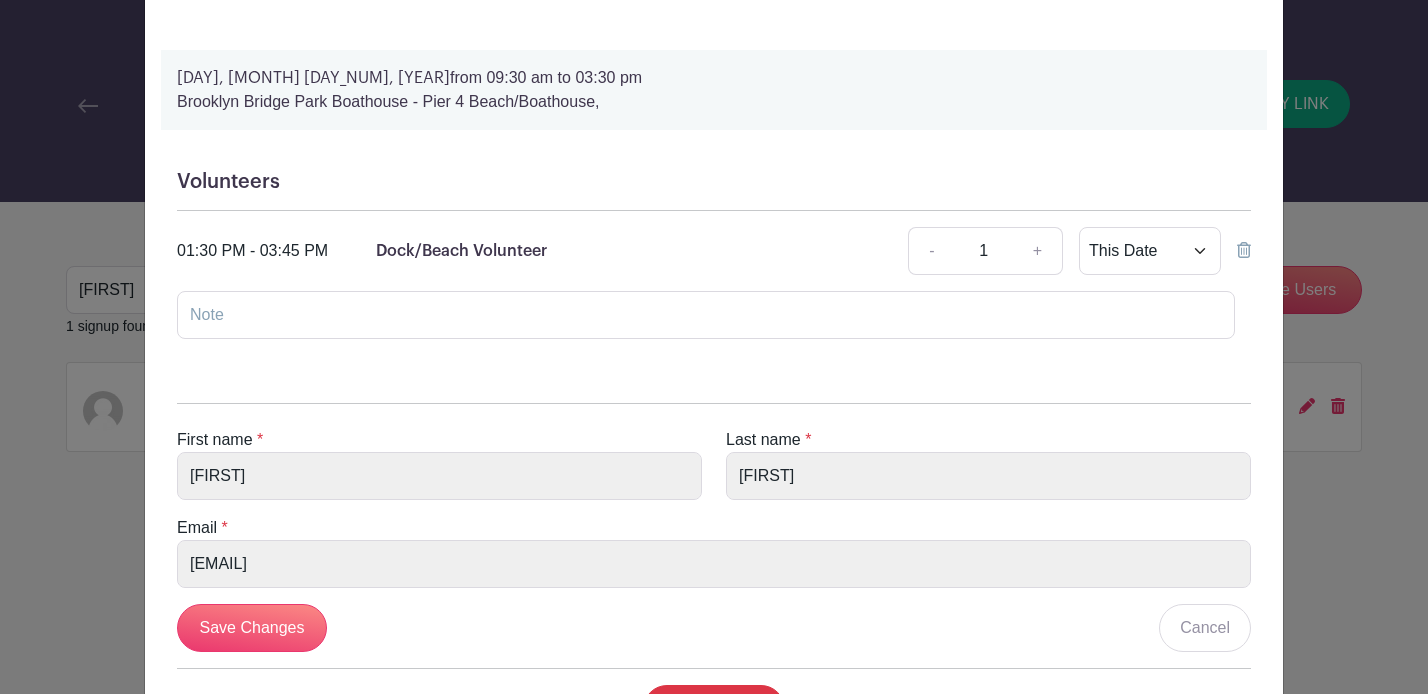 scroll, scrollTop: 545, scrollLeft: 0, axis: vertical 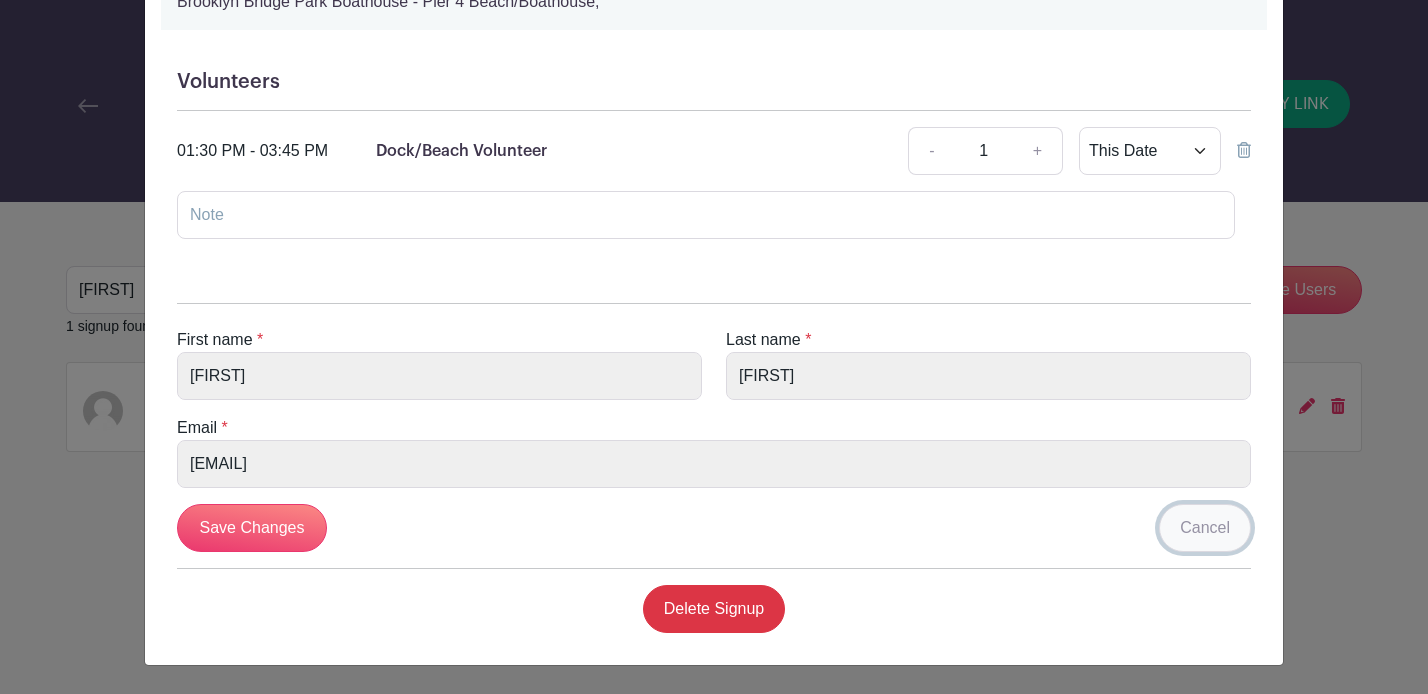 click on "Cancel" at bounding box center [1205, 528] 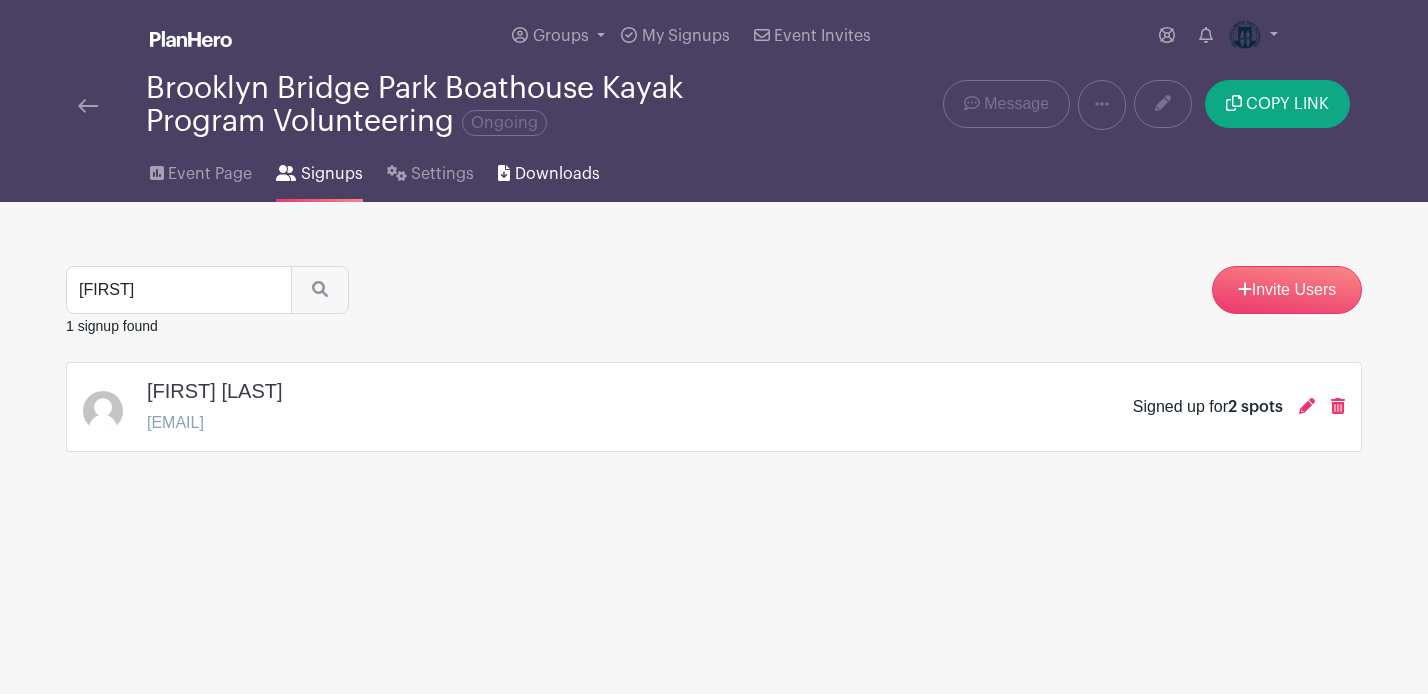 click on "Downloads" at bounding box center [557, 174] 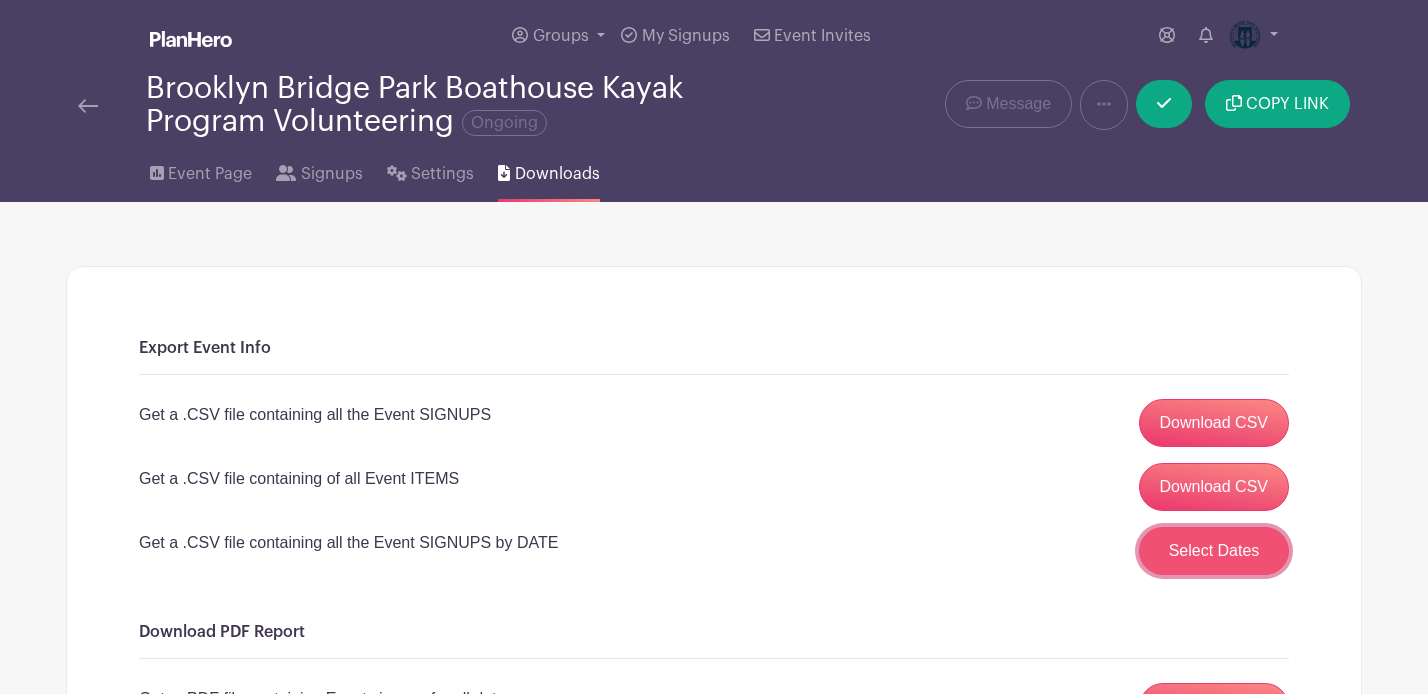 click on "Select Dates" at bounding box center (1214, 551) 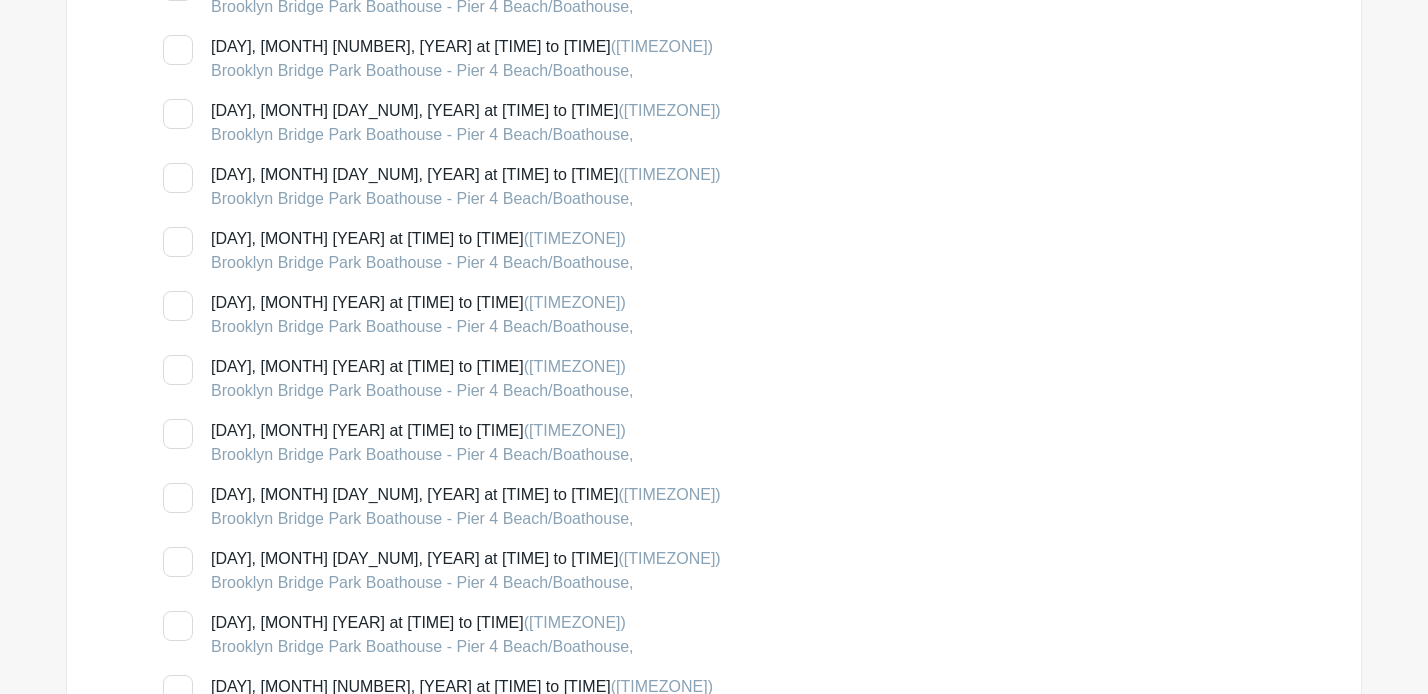 scroll, scrollTop: 2895, scrollLeft: 0, axis: vertical 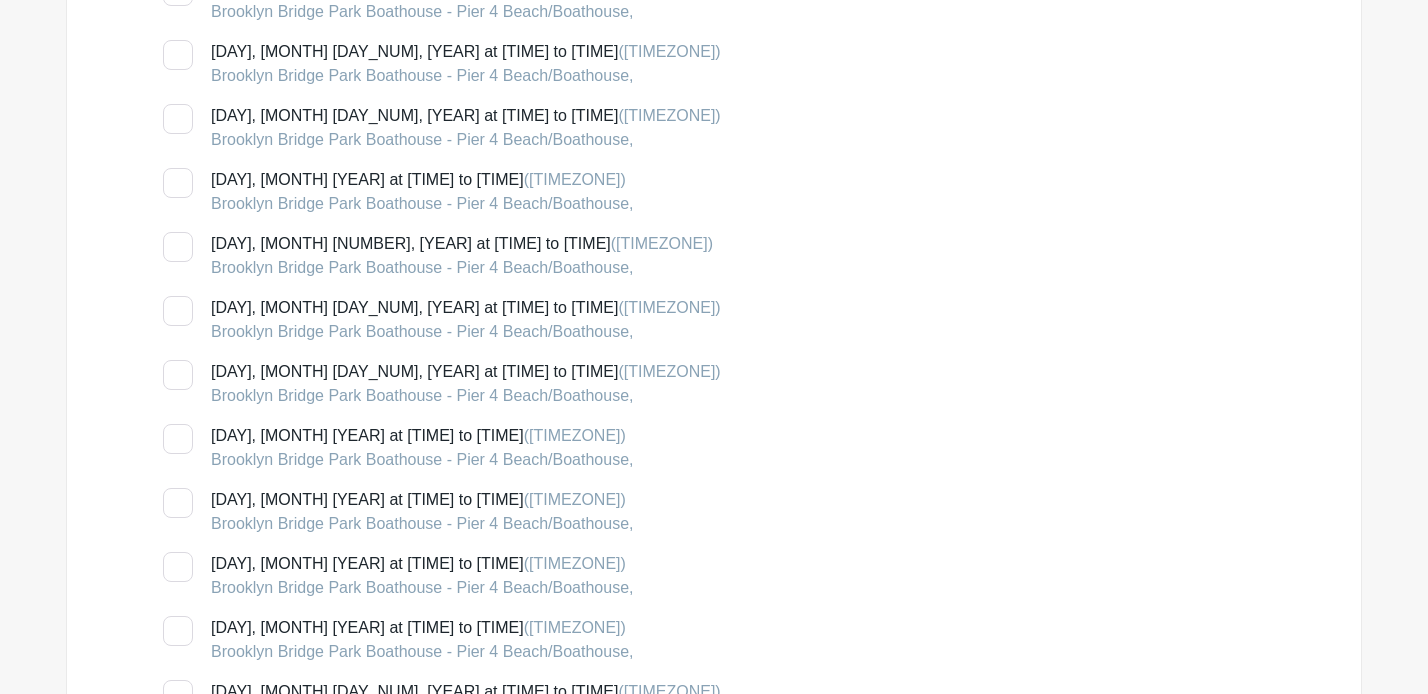 click at bounding box center (178, 247) 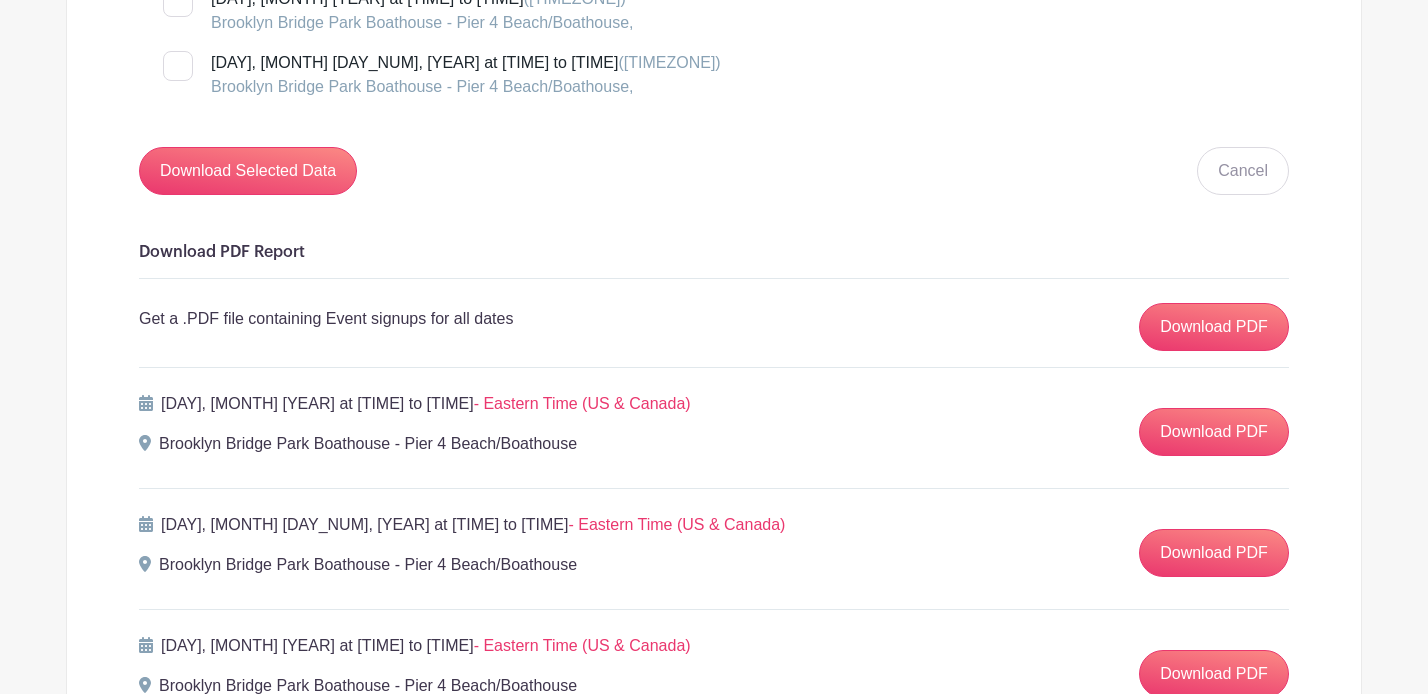 scroll, scrollTop: 4150, scrollLeft: 0, axis: vertical 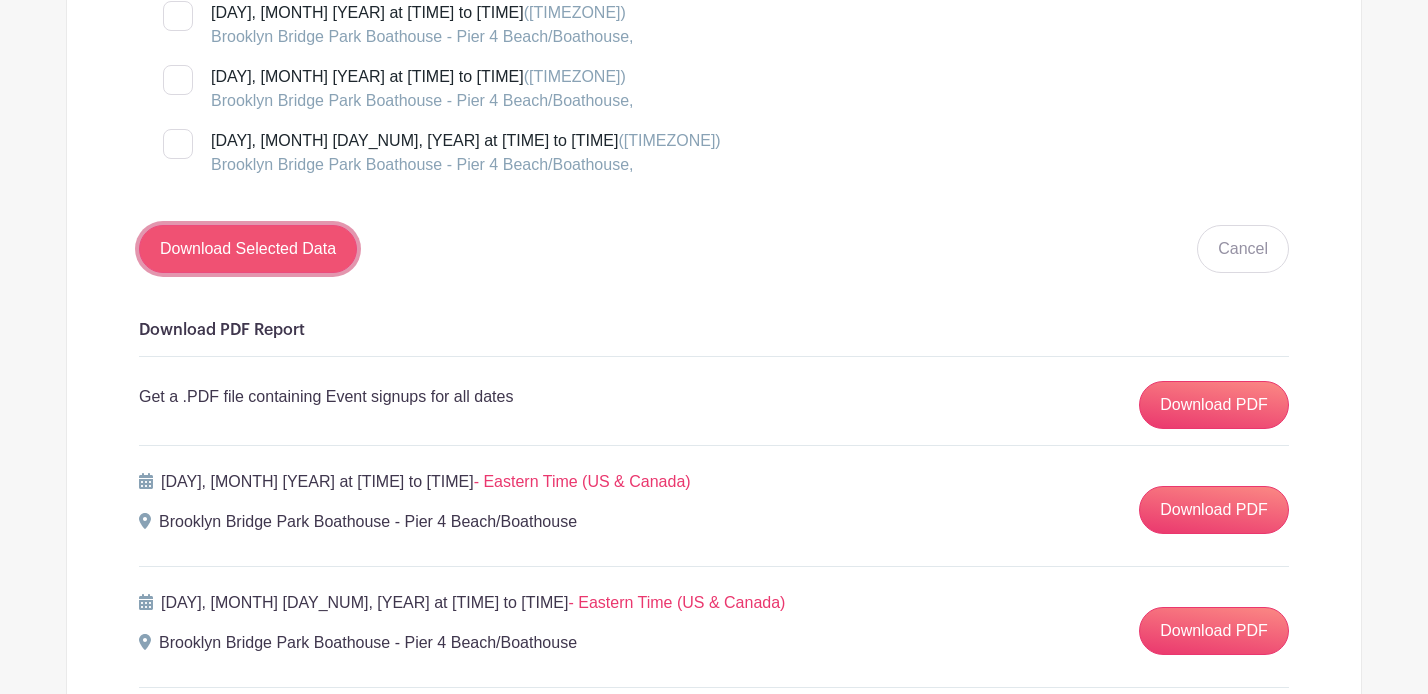 click on "Download Selected Data" at bounding box center (248, 249) 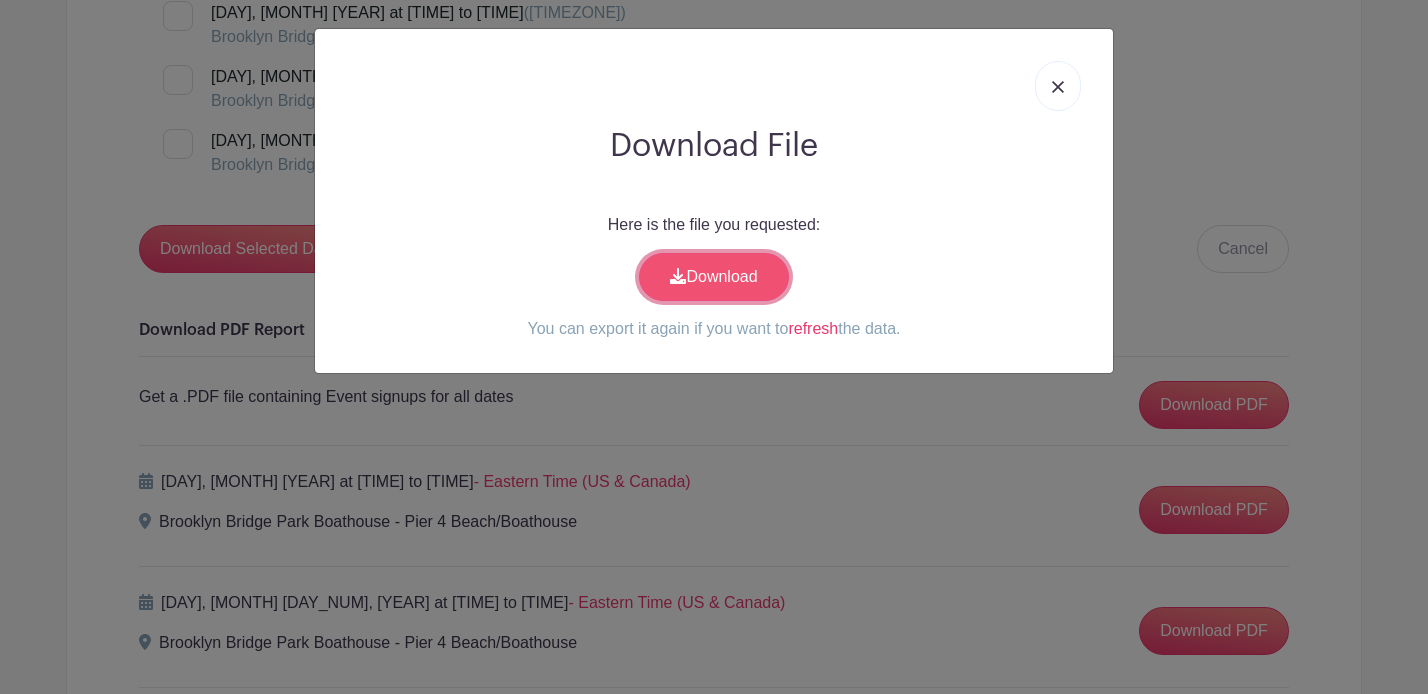 click on "Download" at bounding box center [714, 277] 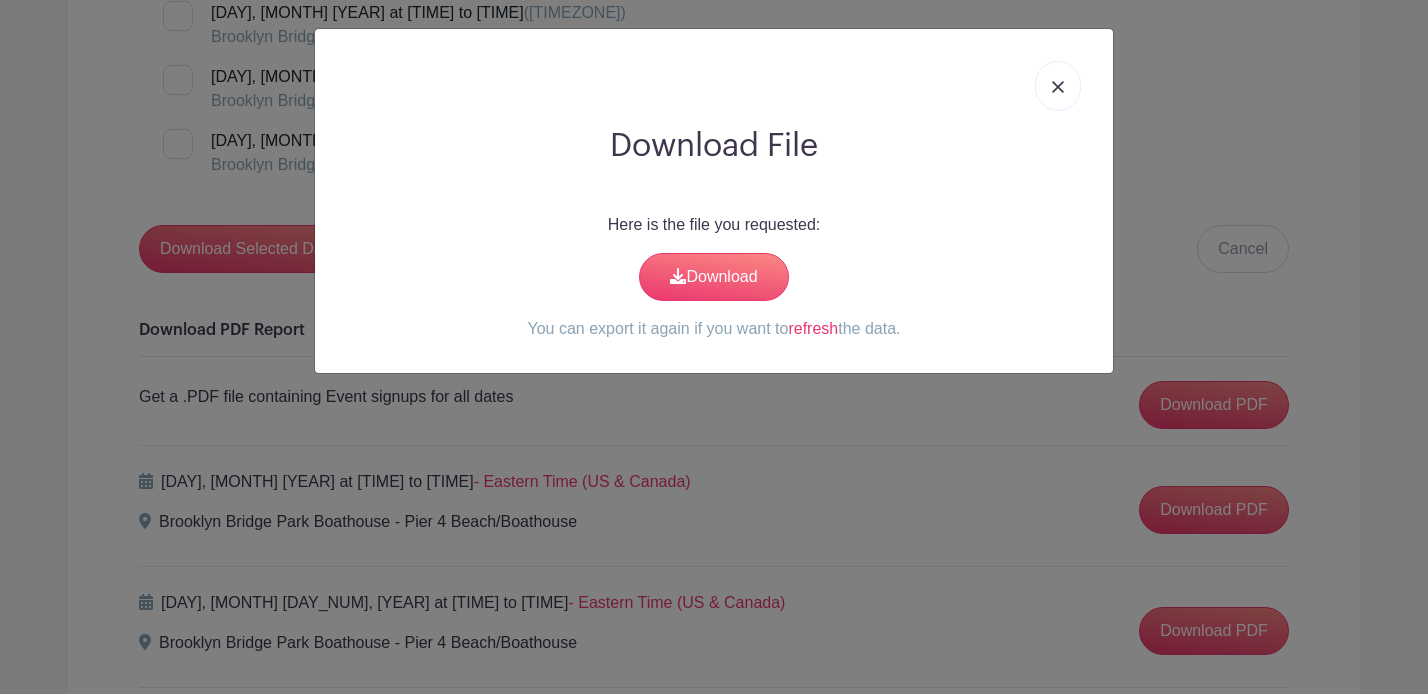 click at bounding box center [1058, 86] 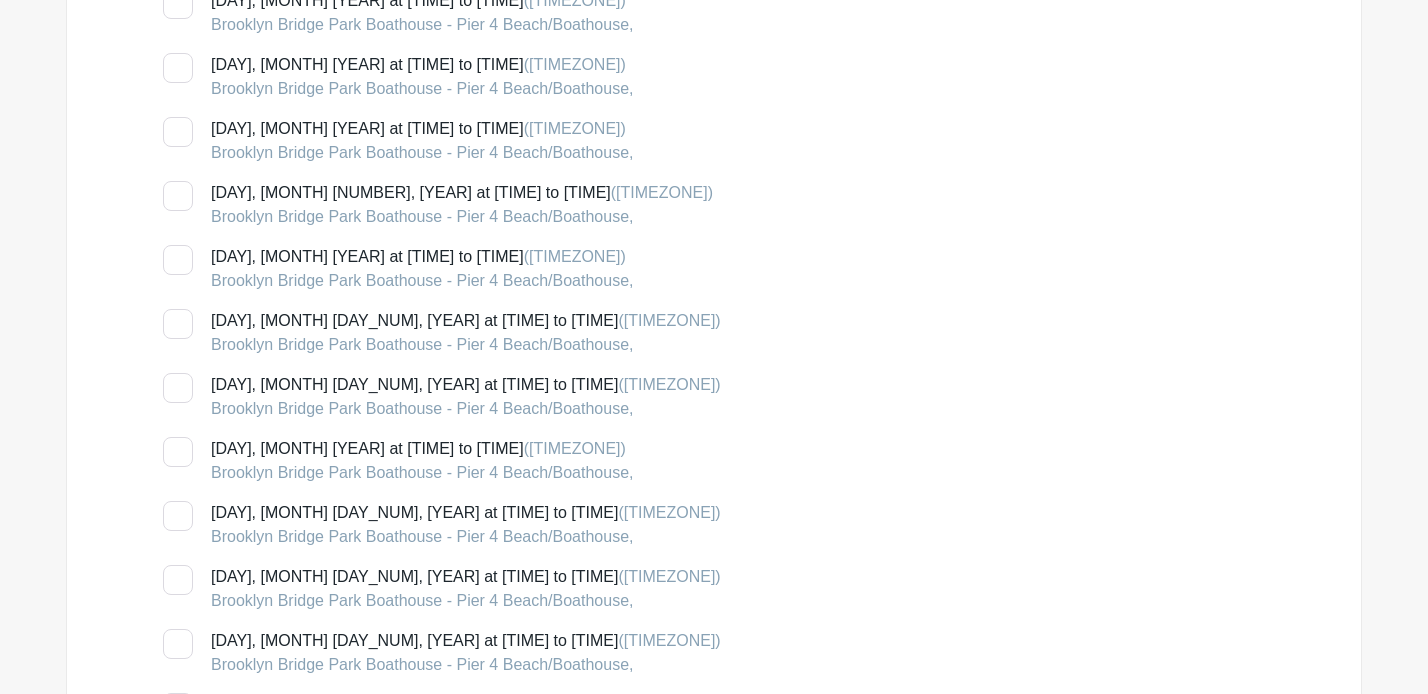 scroll, scrollTop: 0, scrollLeft: 0, axis: both 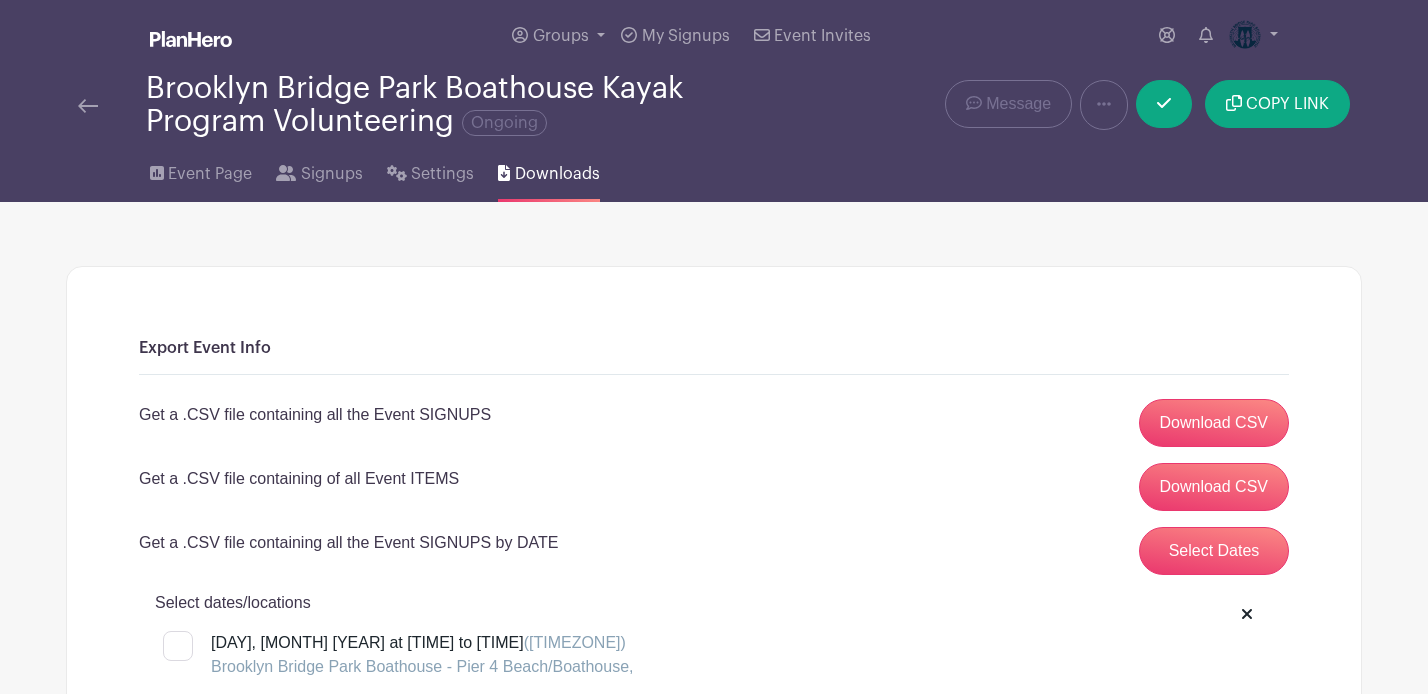 click at bounding box center [88, 106] 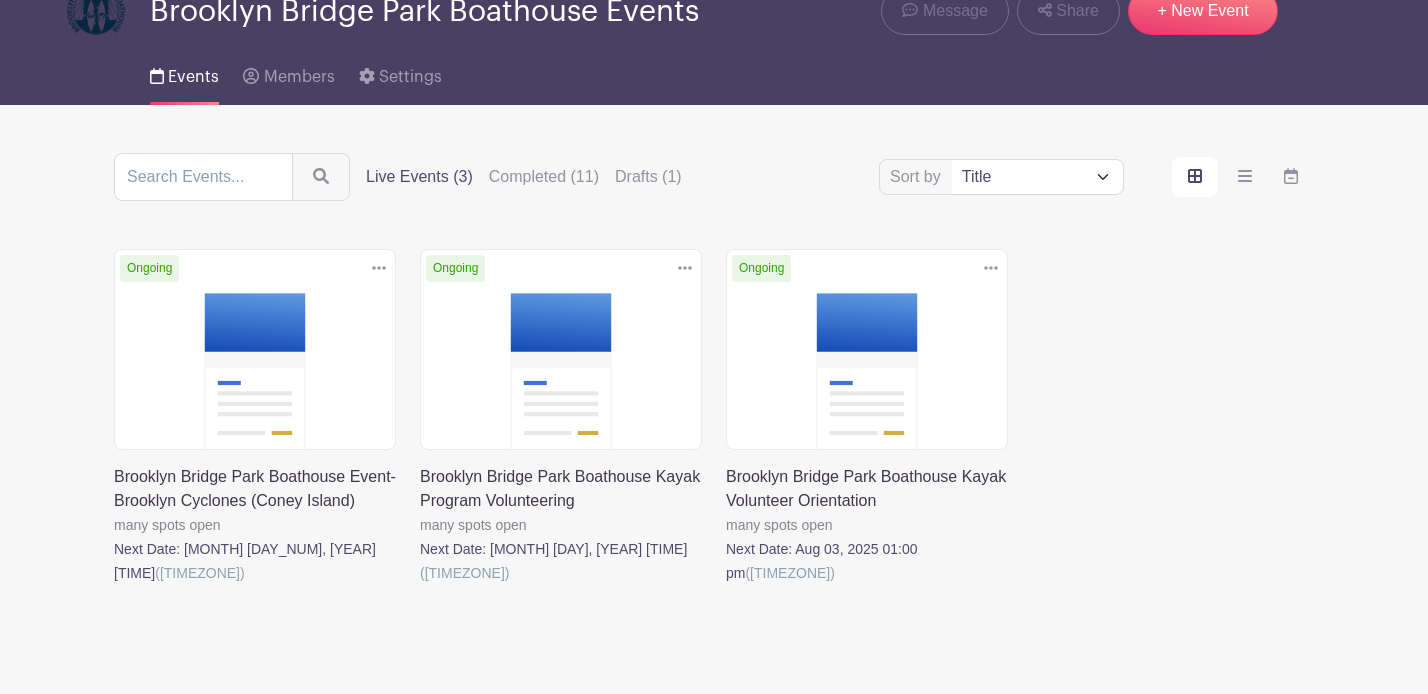 scroll, scrollTop: 196, scrollLeft: 0, axis: vertical 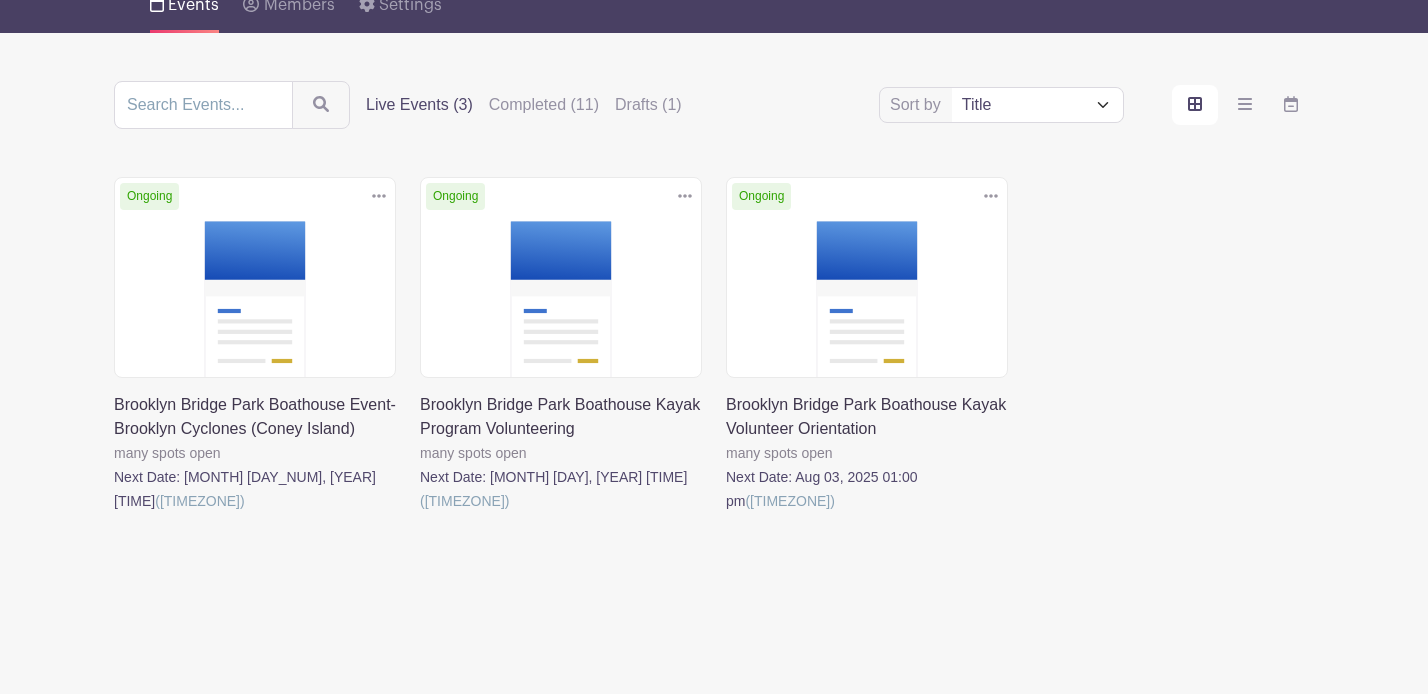 click at bounding box center (420, 513) 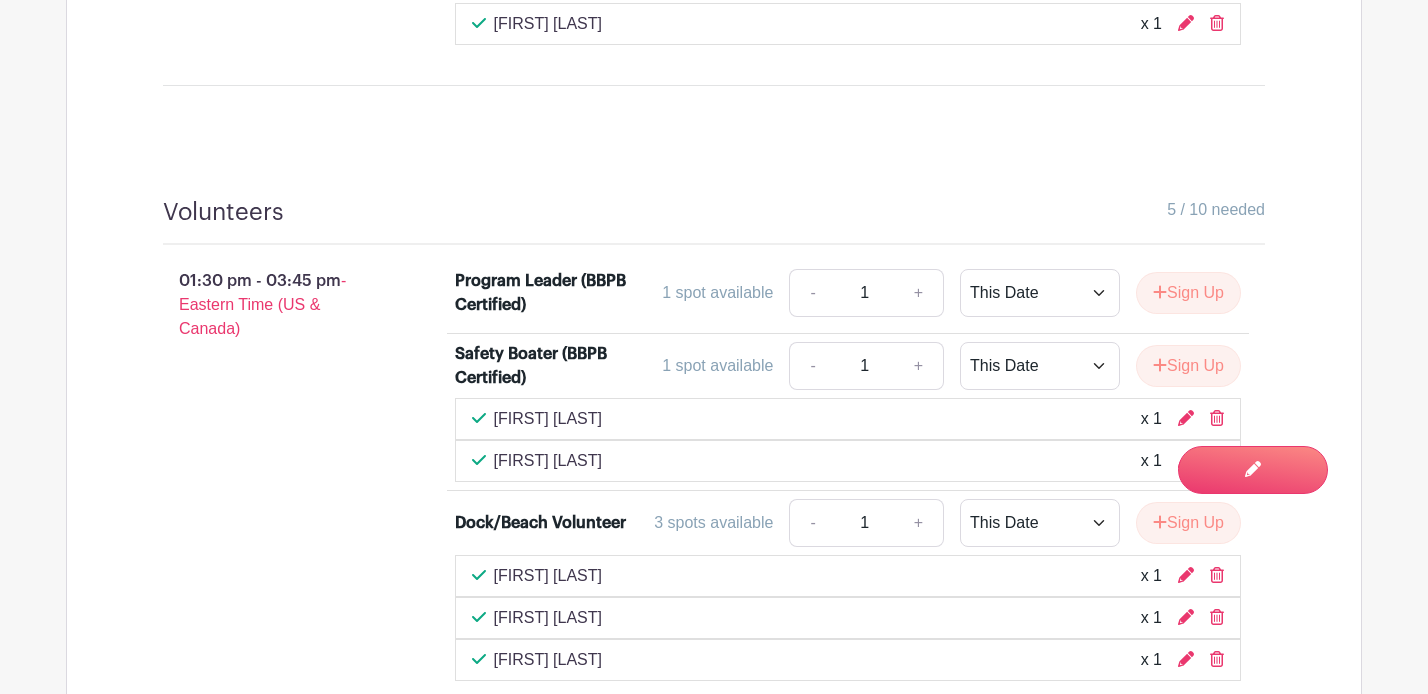 scroll, scrollTop: 1824, scrollLeft: 0, axis: vertical 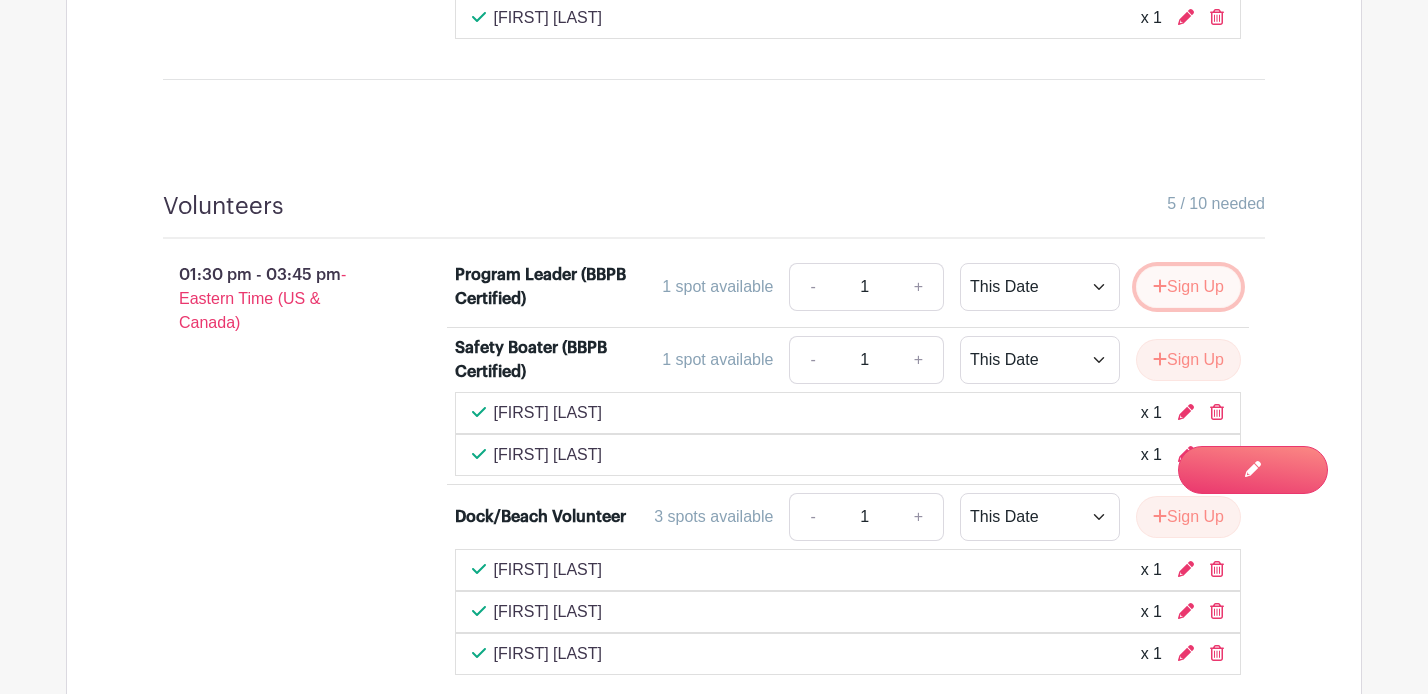 click on "Sign Up" at bounding box center [1188, 287] 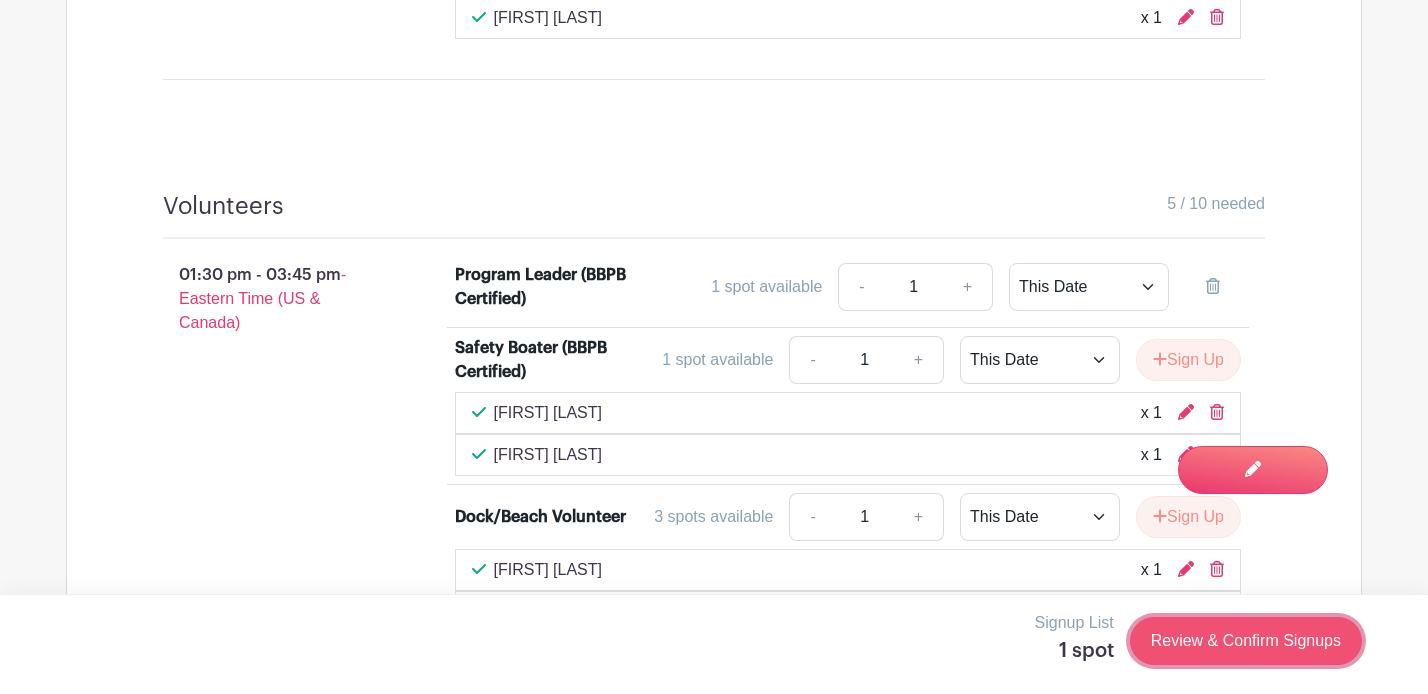 click on "Review & Confirm Signups" at bounding box center (1246, 641) 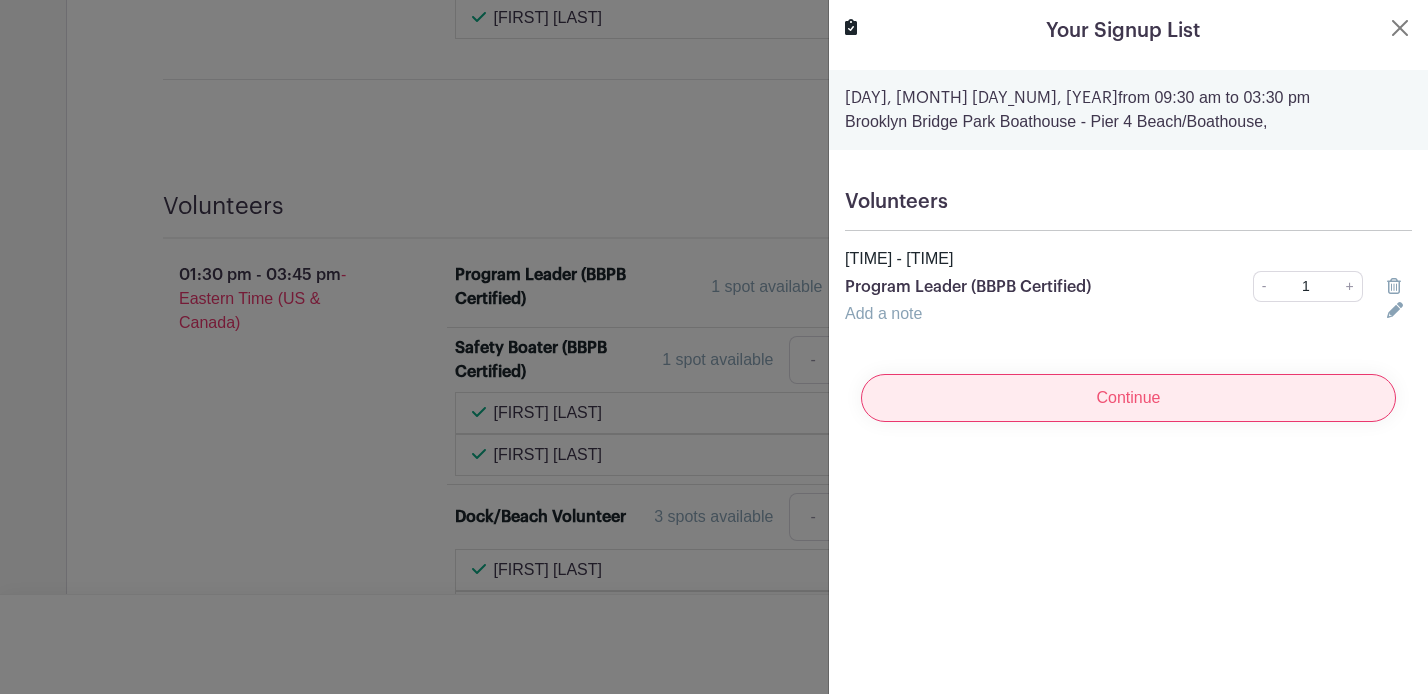 click on "Continue" at bounding box center [1128, 398] 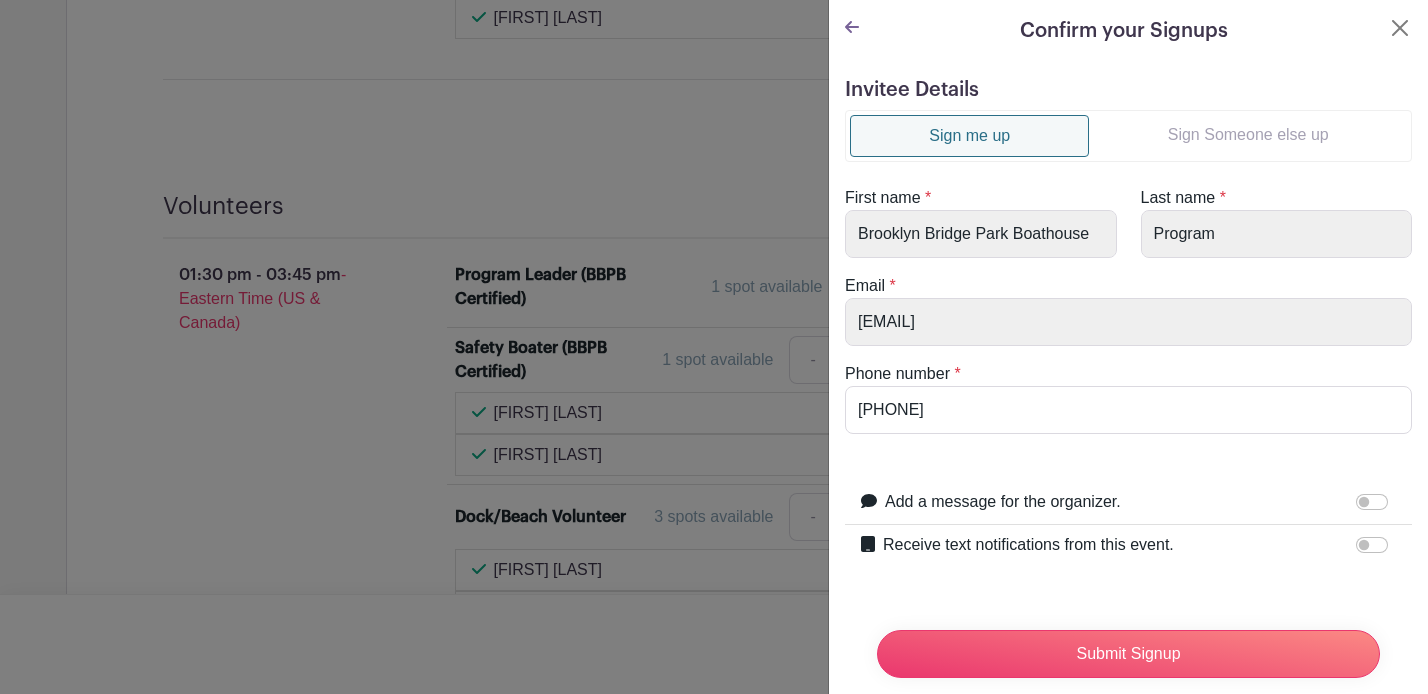 click on "Sign Someone else up" at bounding box center [1248, 135] 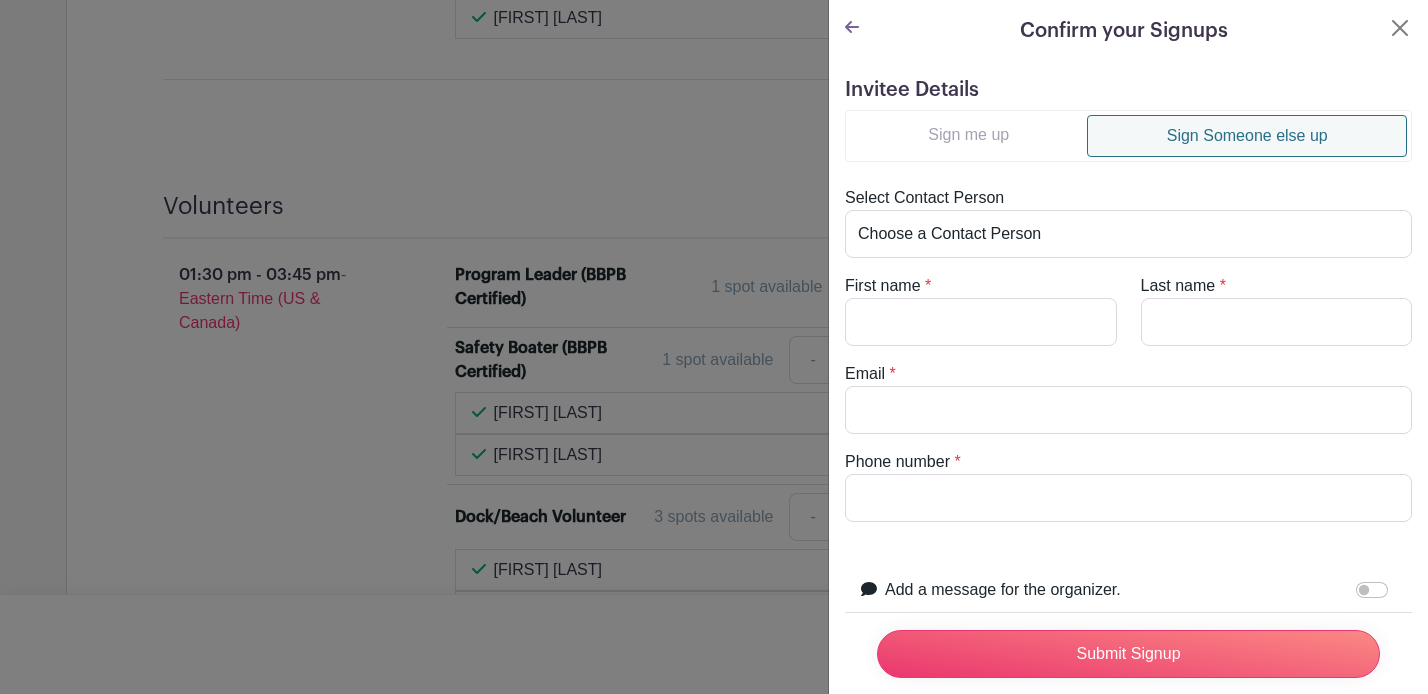 click on "Sign Someone else up" at bounding box center [1247, 136] 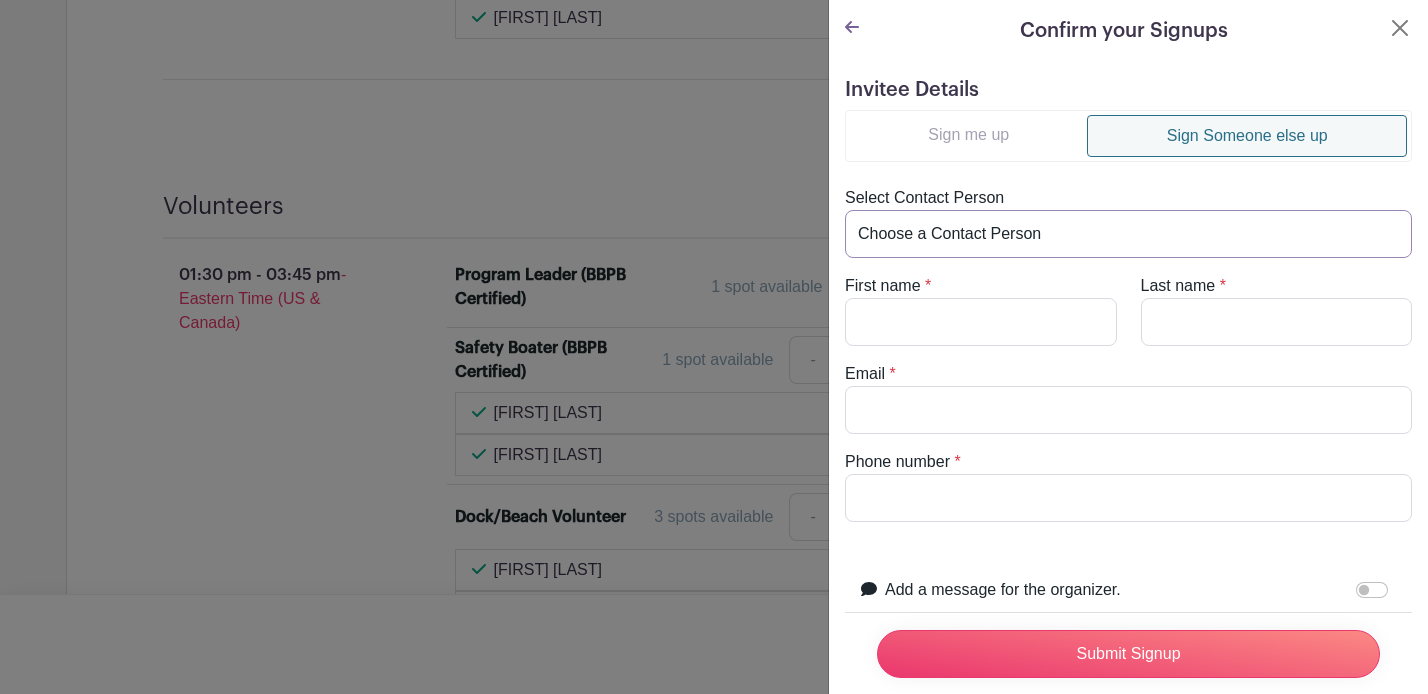 click on "Choose a Contact Person [FIRST] [LAST] ([EMAIL])
[FIRST] [LAST] ([EMAIL])
[FIRST] [LAST] ([EMAIL])
[FIRST] [LAST] ([EMAIL])
[FIRST] [LAST] ([EMAIL])
[FIRST] [LAST] ([EMAIL])
[FIRST] [LAST] ([EMAIL])
[FIRST] [LAST] ([EMAIL])
[FIRST] [LAST] ([EMAIL])
[FIRST] [LAST] ([EMAIL])
[FIRST] [LAST] ([EMAIL])
[FIRST] [LAST] ([EMAIL])
[FIRST] [LAST] ([EMAIL])
[FIRST] [LAST] ([EMAIL])
[FIRST] [LAST] ([EMAIL])
[FIRST] [LAST] ([EMAIL])
[FIRST] [LAST] ([EMAIL])
[FIRST] [LAST] ([EMAIL])
[FIRST] [LAST] ([EMAIL])
[FIRST] [LAST] ([EMAIL])
[FIRST] [LAST] ([EMAIL])
[FIRST] [LAST] ([EMAIL])
[FIRST] [LAST] ([EMAIL])" at bounding box center [1128, 234] 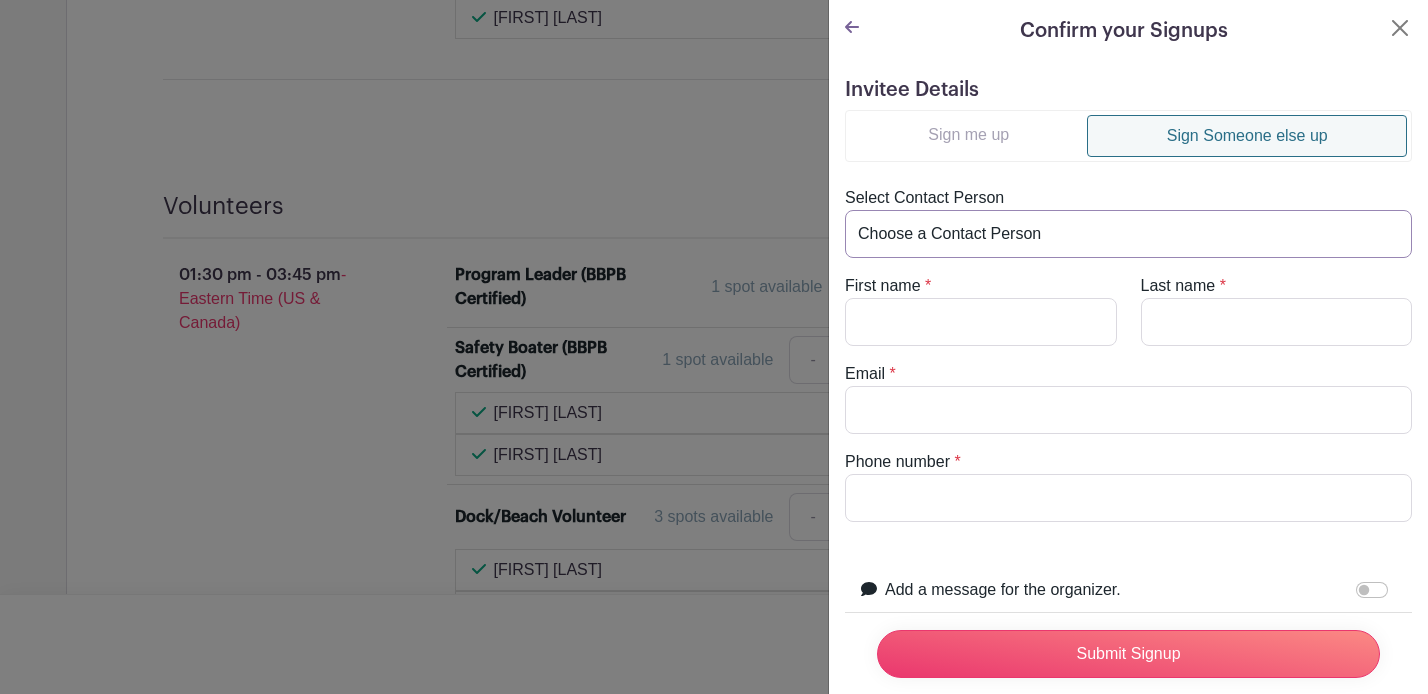 select on "[EMAIL]" 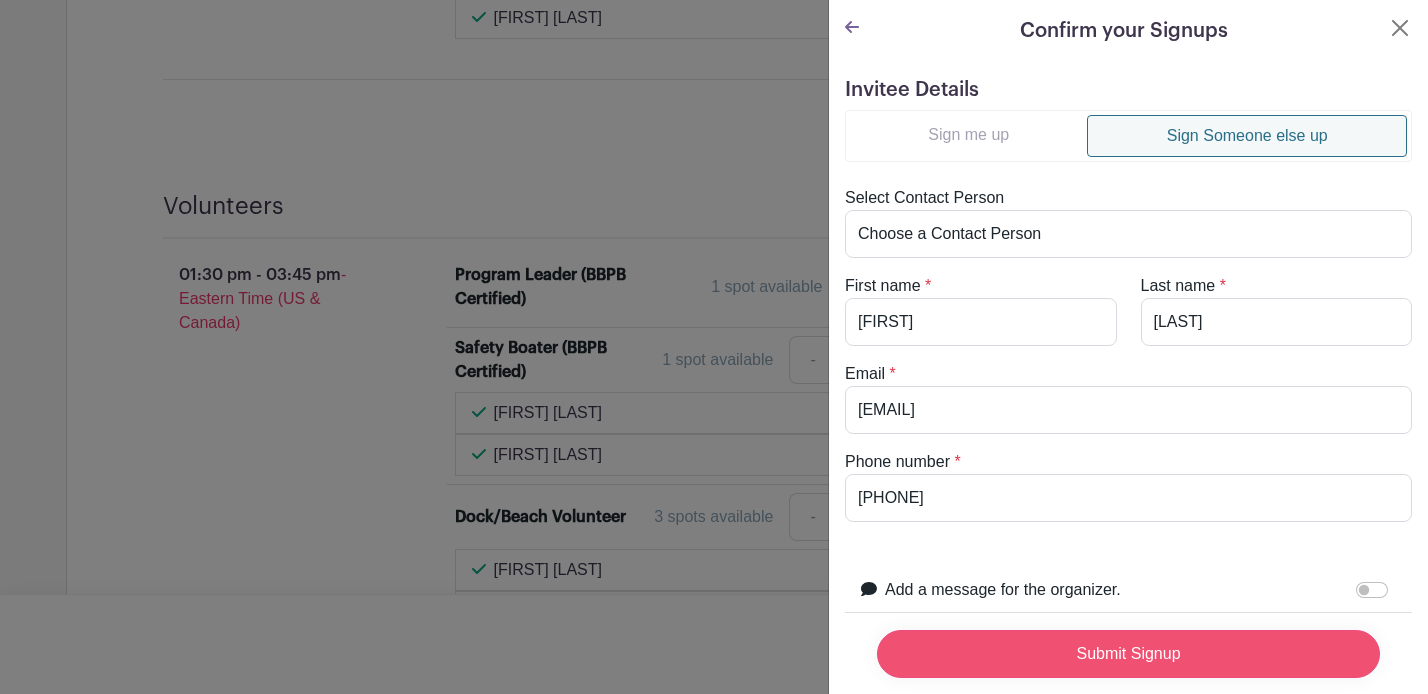 click on "Submit Signup" at bounding box center [1128, 654] 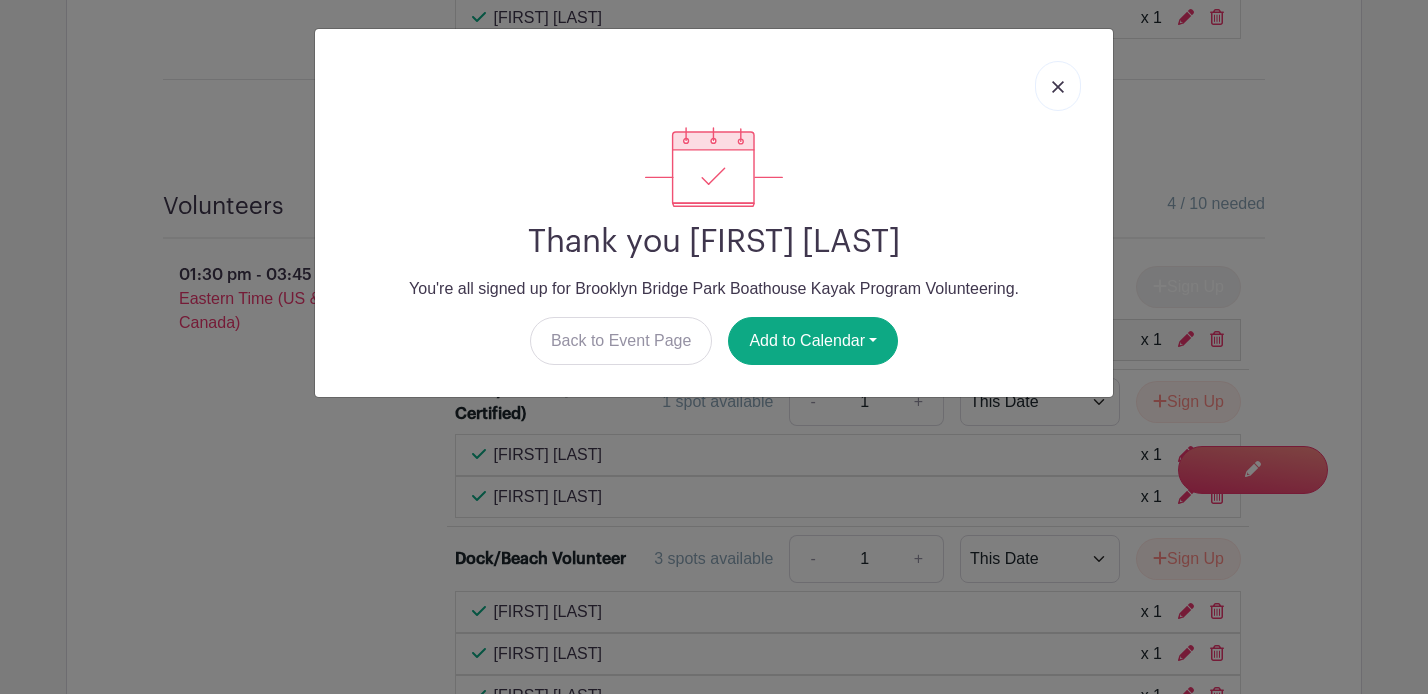 click at bounding box center [1058, 87] 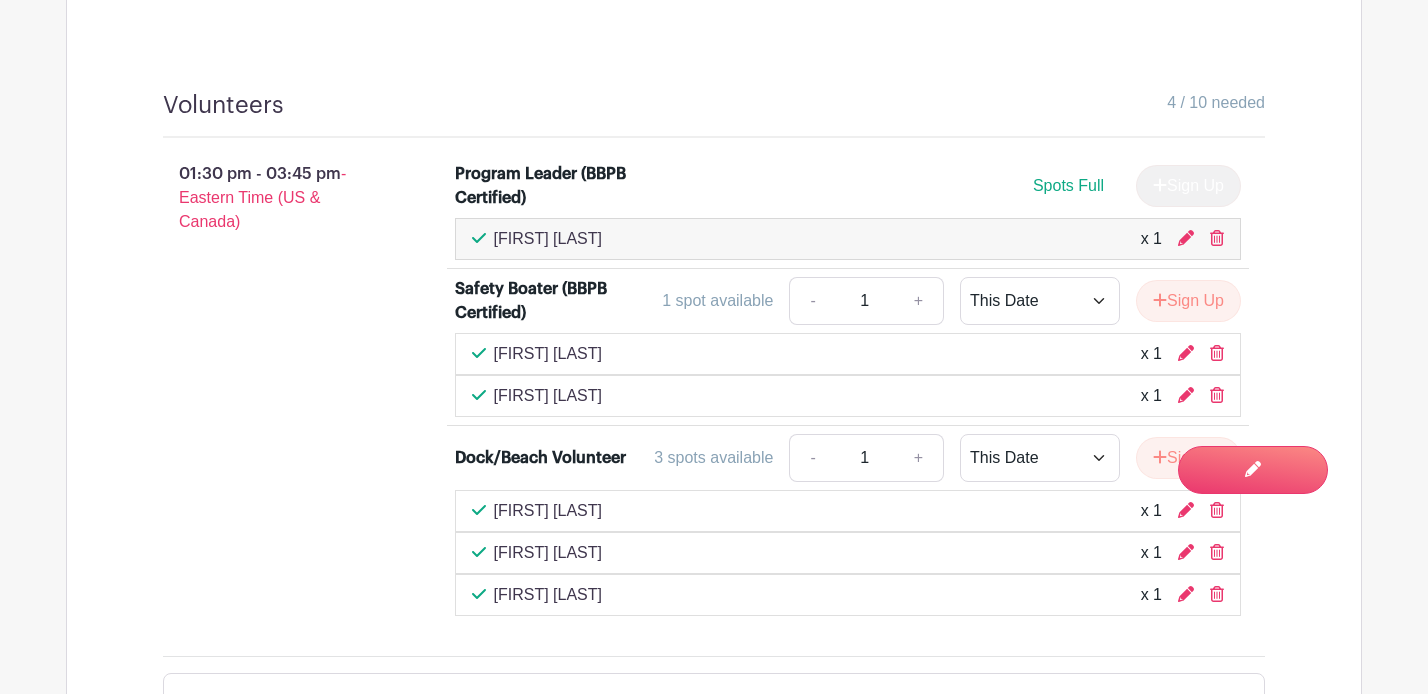 scroll, scrollTop: 1983, scrollLeft: 0, axis: vertical 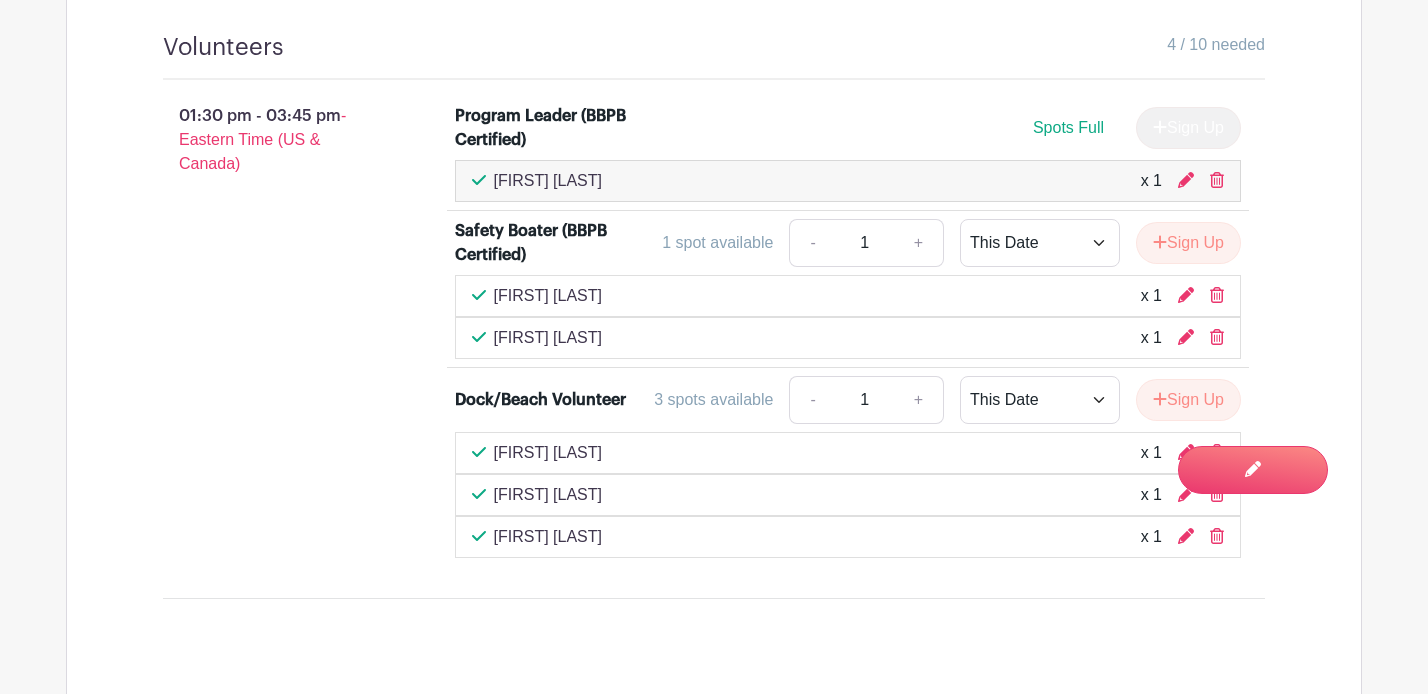 drag, startPoint x: 624, startPoint y: 535, endPoint x: 493, endPoint y: 536, distance: 131.00381 